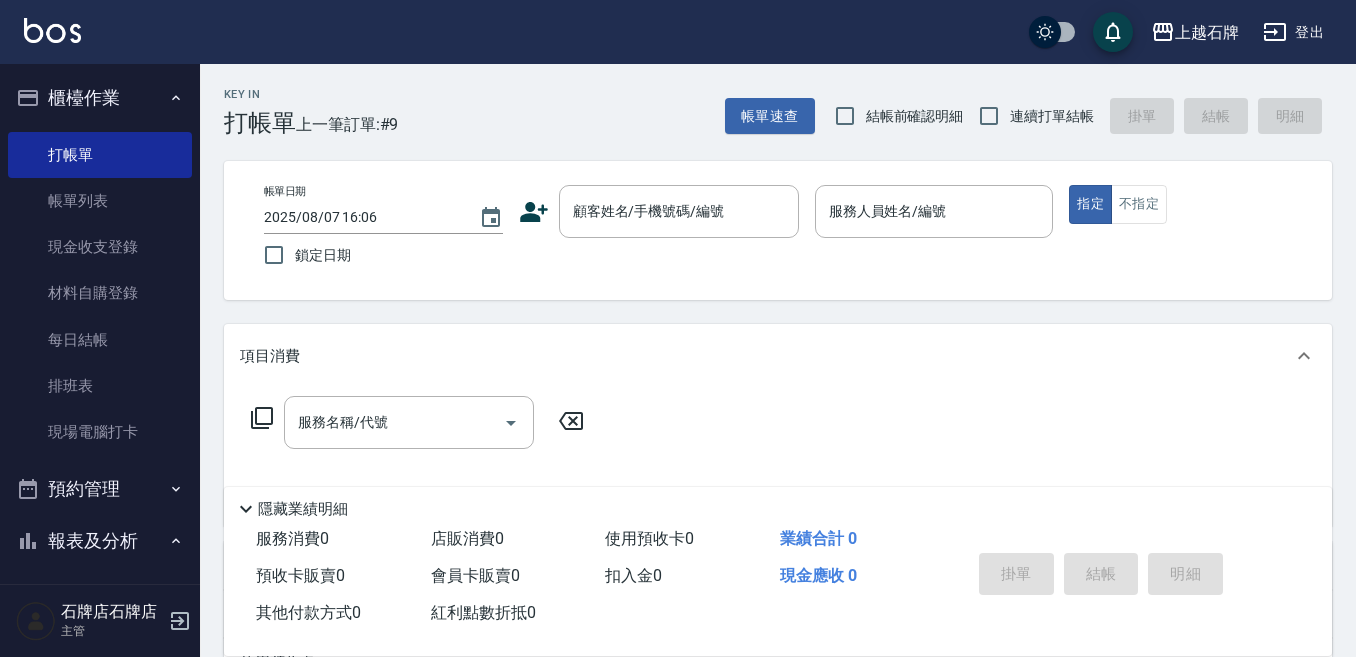 scroll, scrollTop: 0, scrollLeft: 0, axis: both 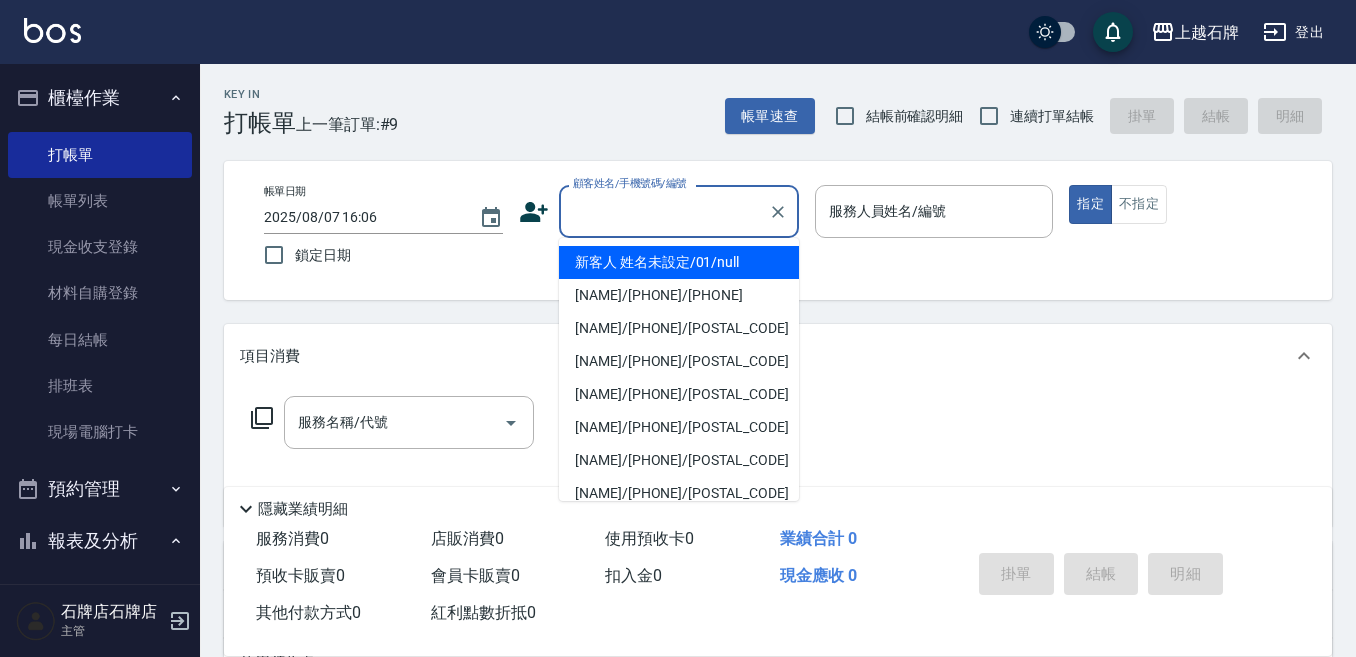 click on "顧客姓名/手機號碼/編號" at bounding box center [664, 211] 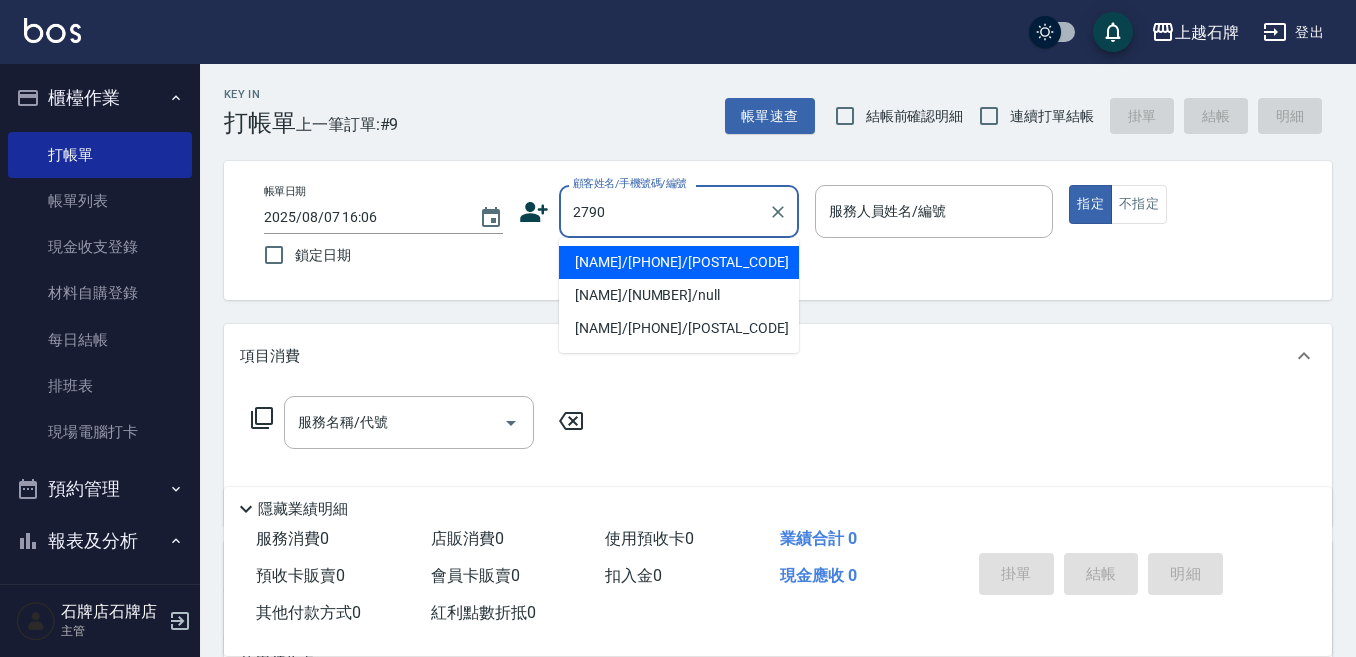 click on "[NAME]/[PHONE]/[POSTAL_CODE]" at bounding box center [679, 262] 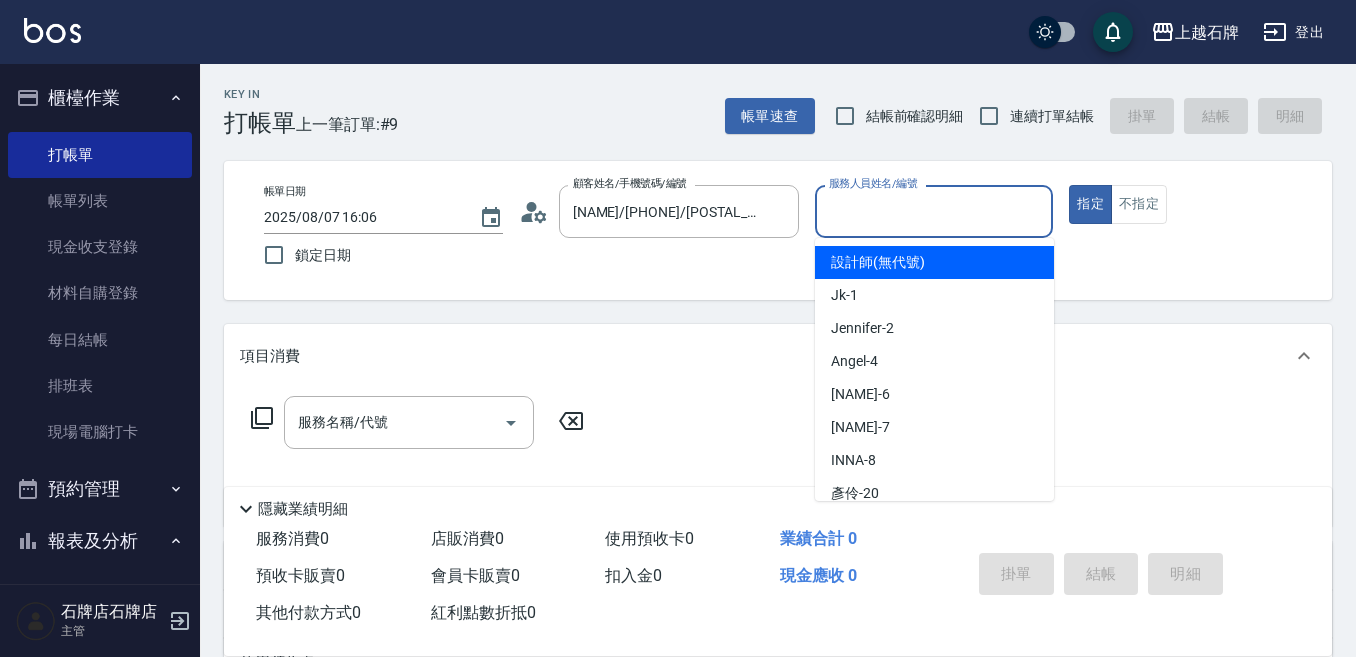 click on "服務人員姓名/編號" at bounding box center [934, 211] 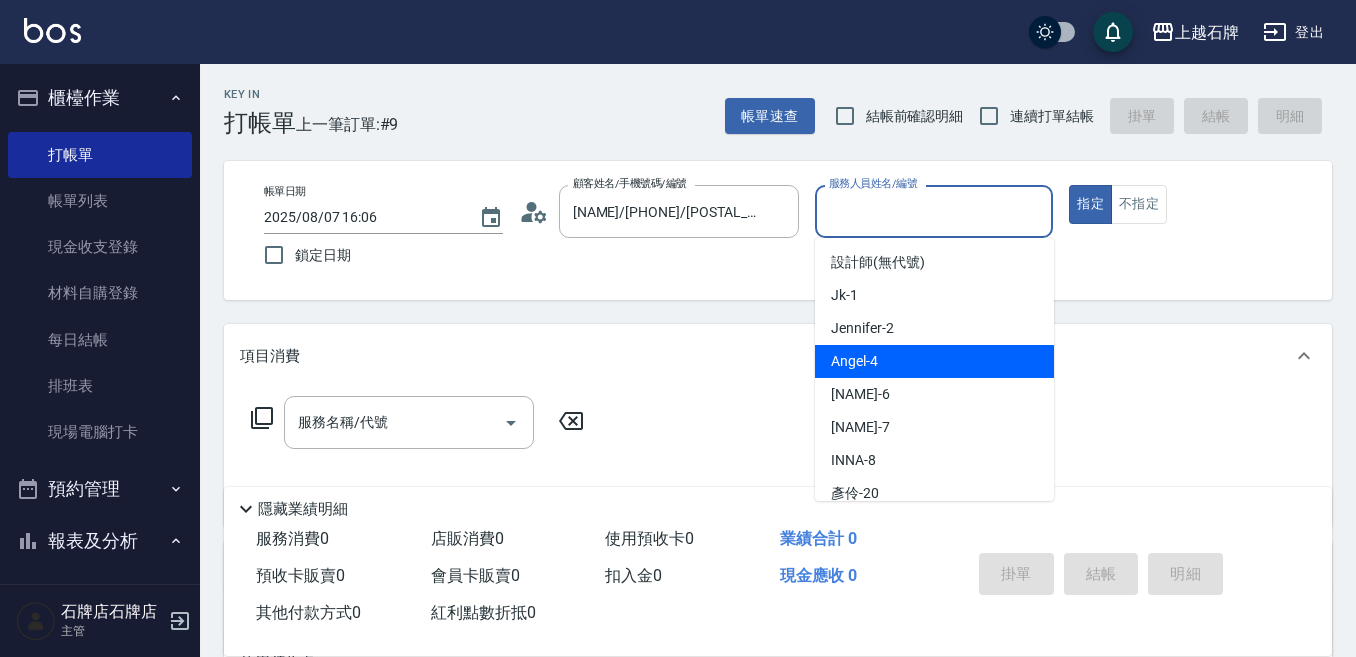 drag, startPoint x: 940, startPoint y: 353, endPoint x: 317, endPoint y: 455, distance: 631.2947 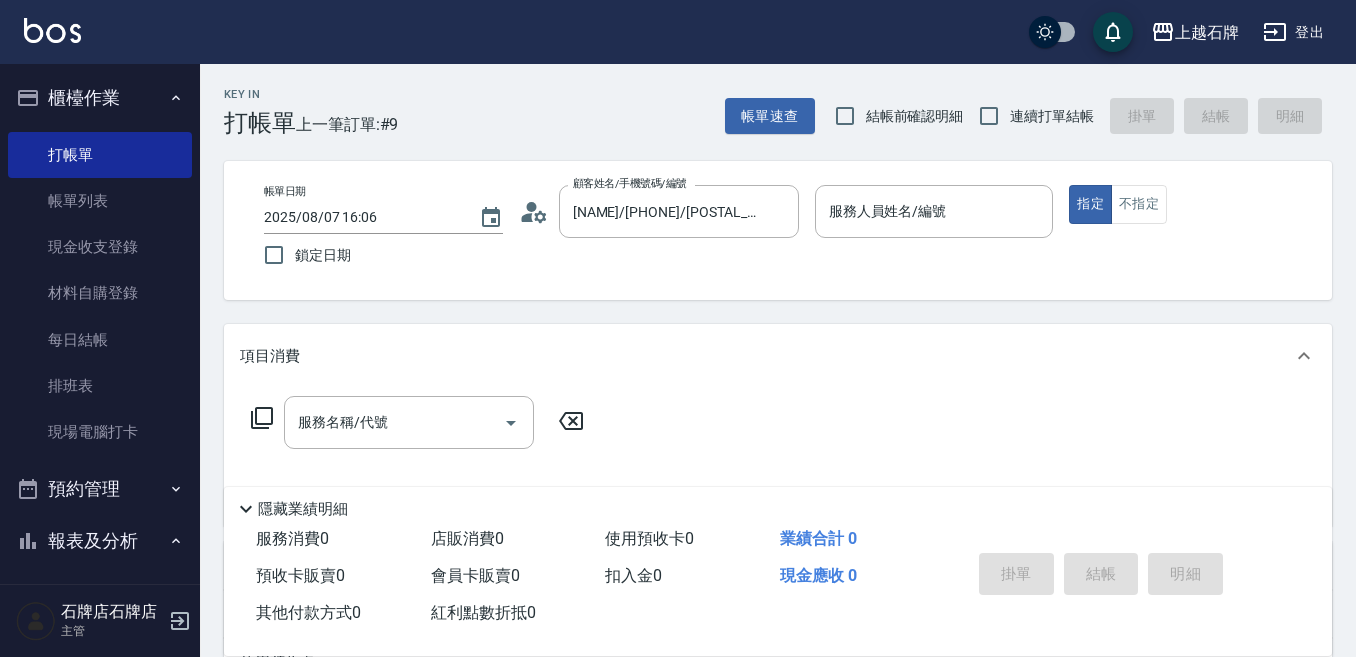 click 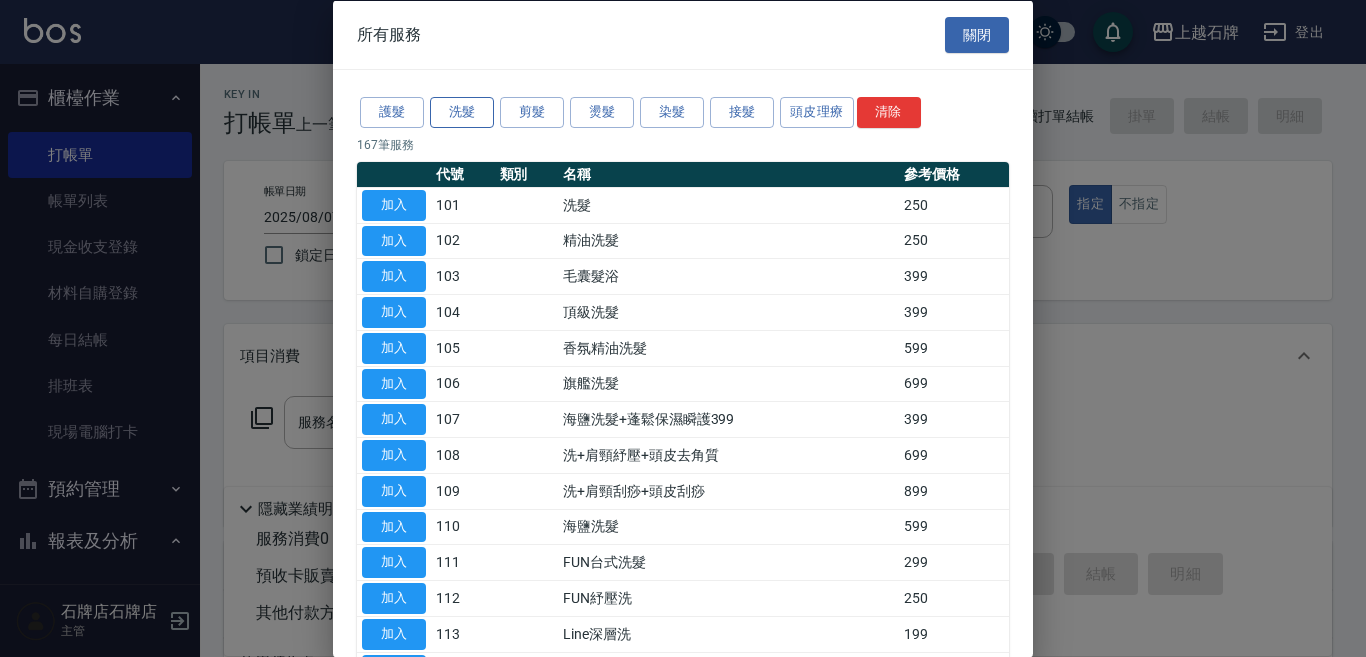 click on "洗髮" at bounding box center (462, 112) 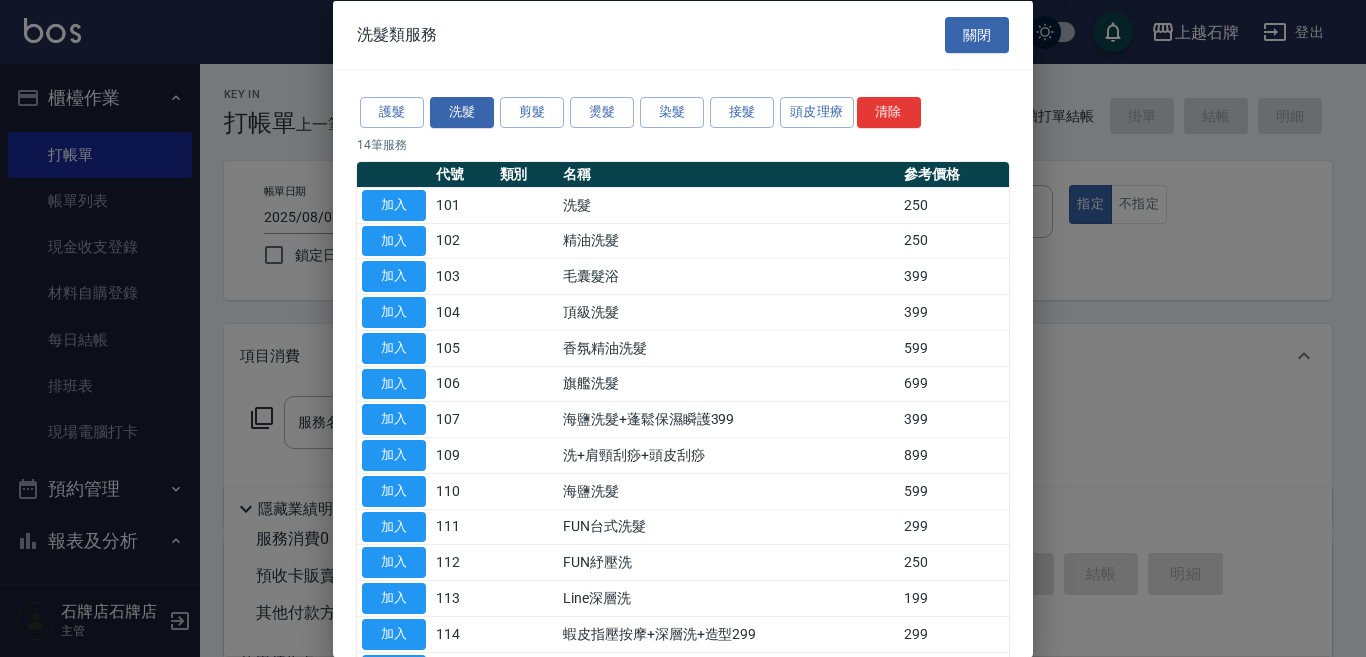 click on "加入 [NUMBER] [PRODUCT] [PRICE]" at bounding box center [683, 348] 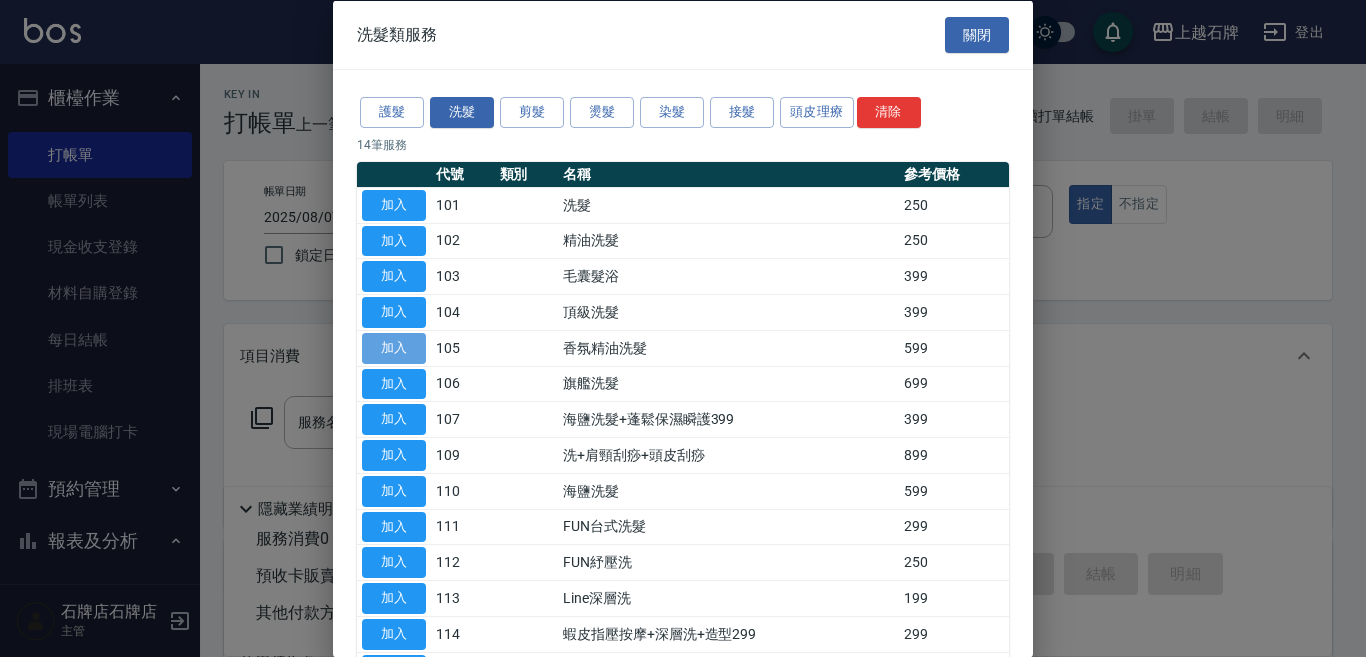 click on "加入" at bounding box center (394, 347) 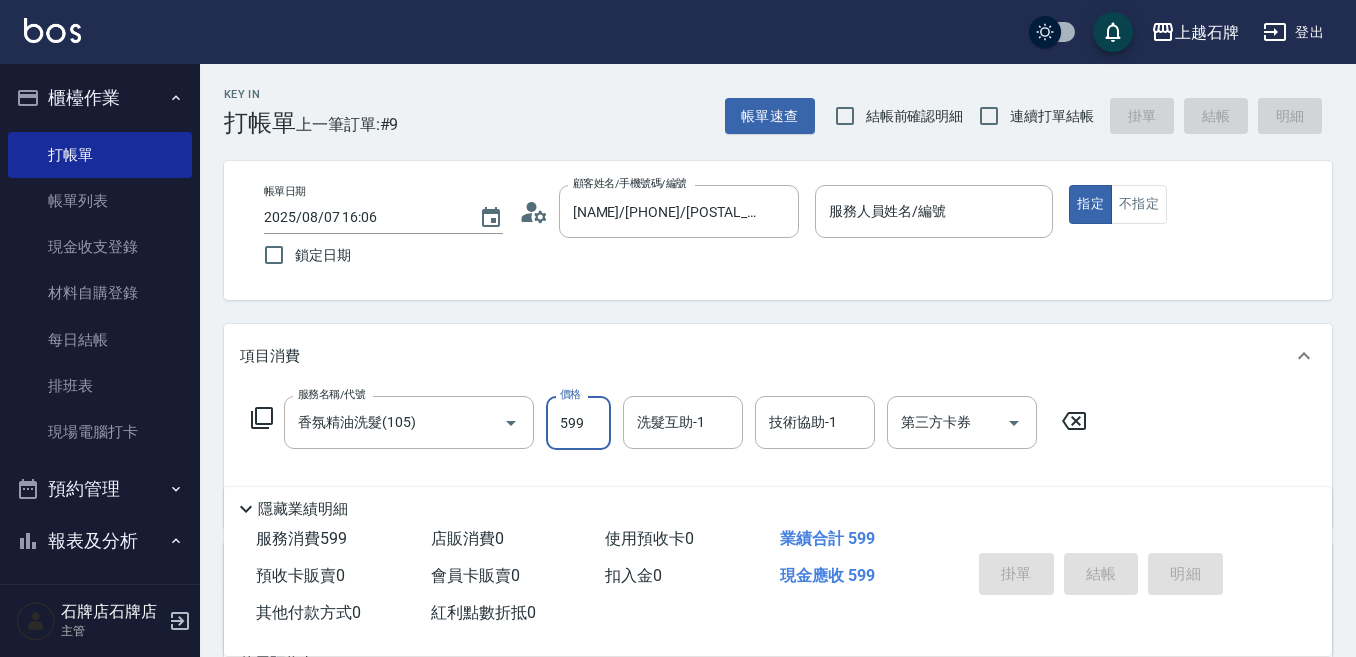 click on "599" at bounding box center (578, 423) 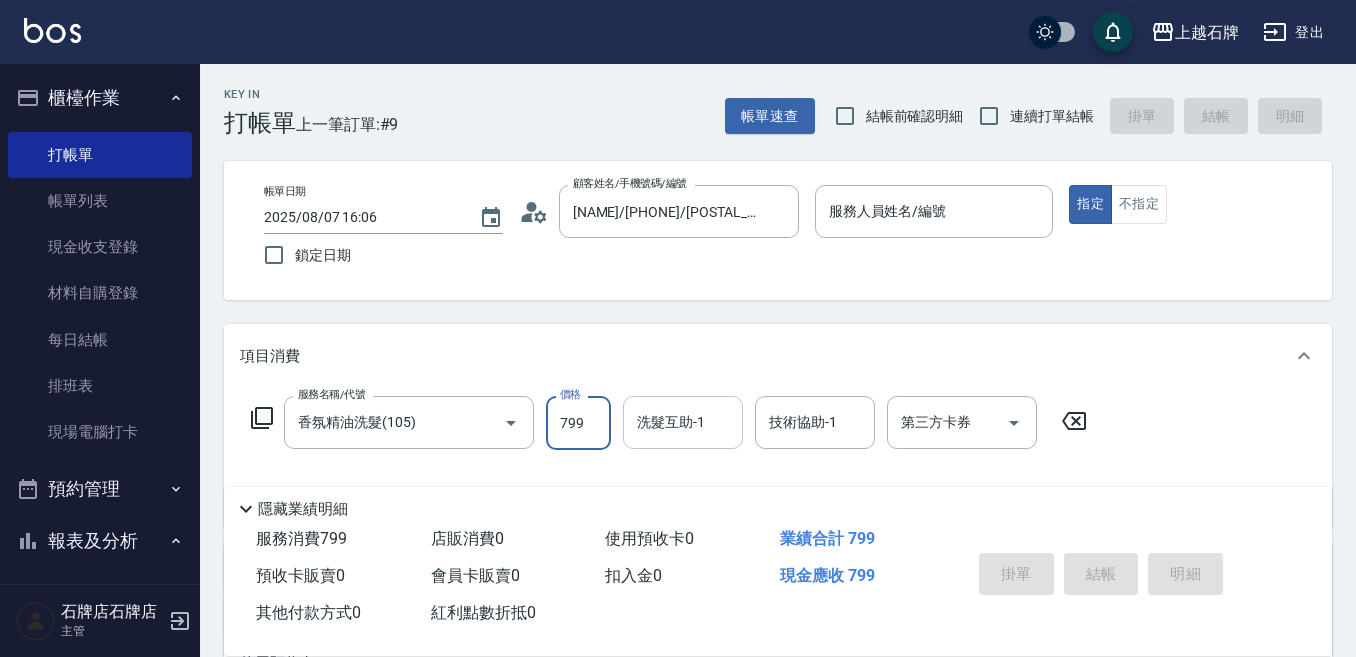 type on "799" 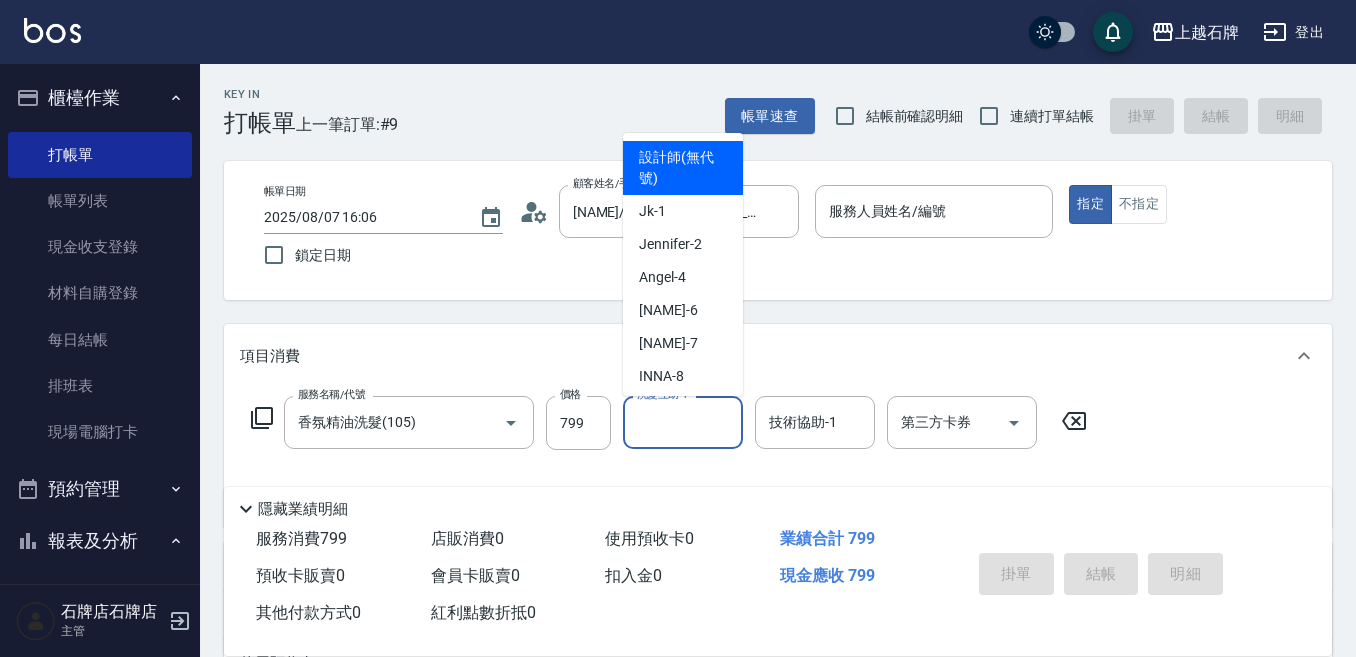 click on "洗髮互助-1" at bounding box center [683, 422] 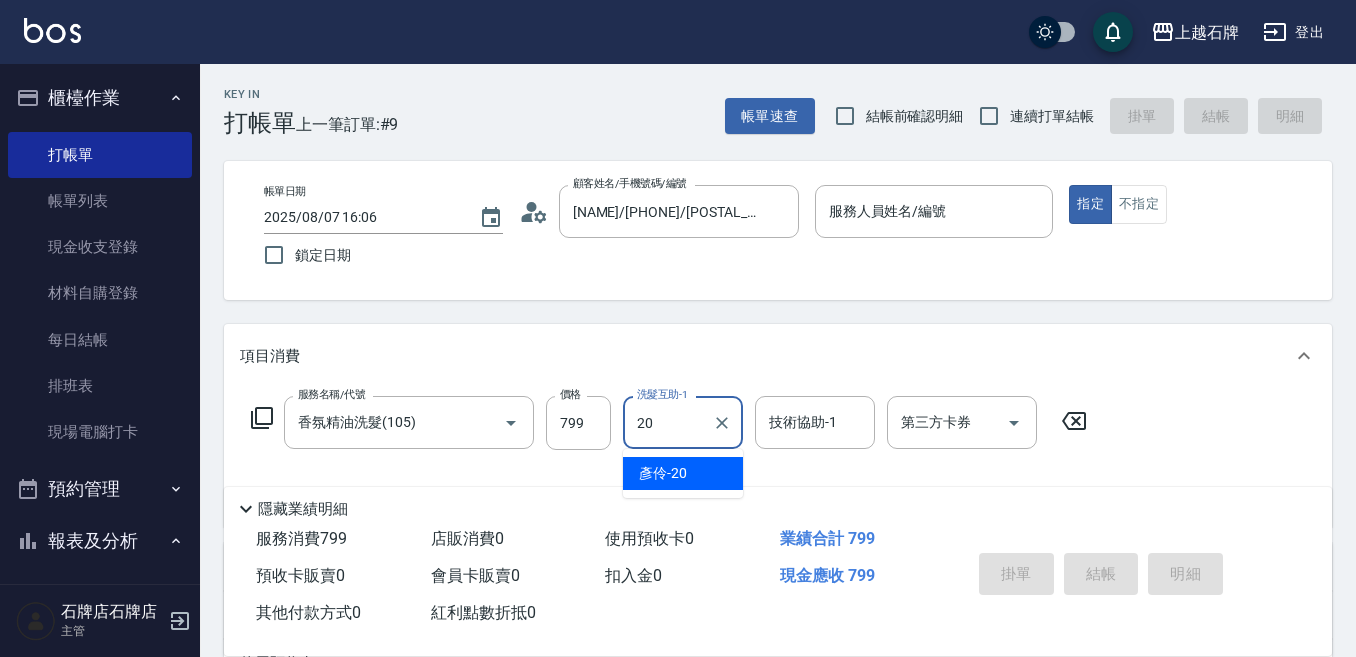 click on "[NAME] -[NUMBER]" at bounding box center [683, 473] 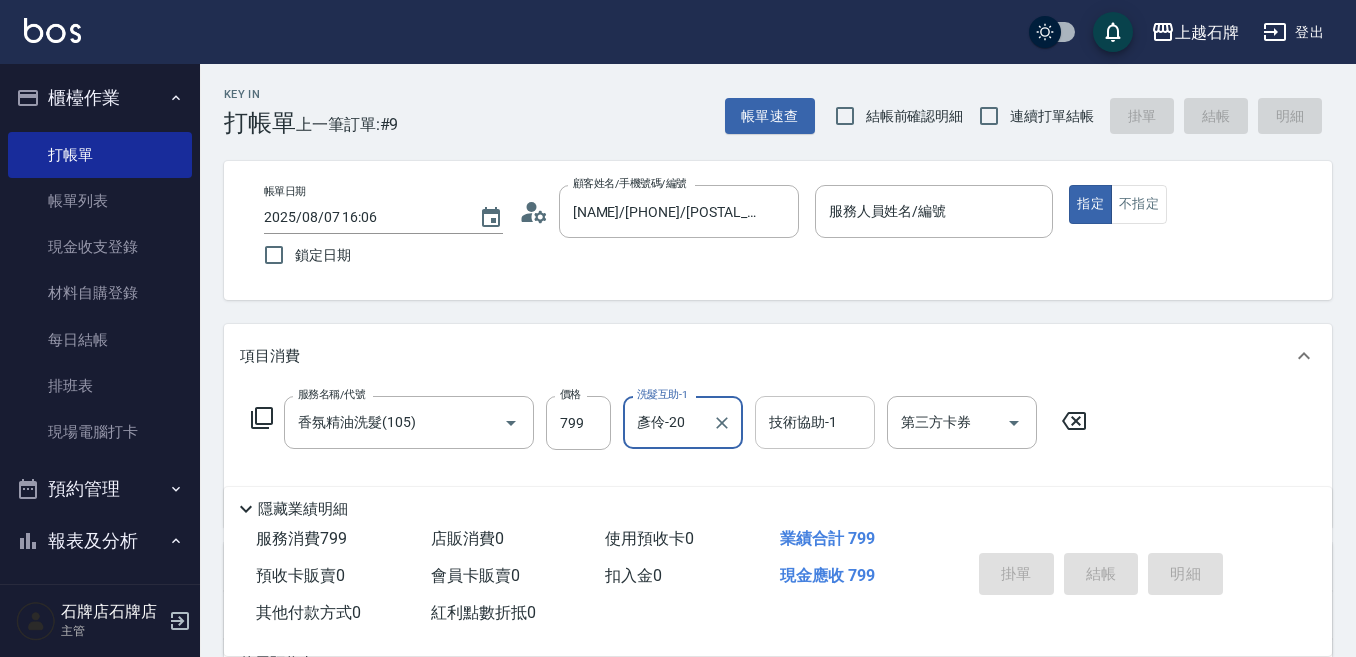 type on "彥伶-20" 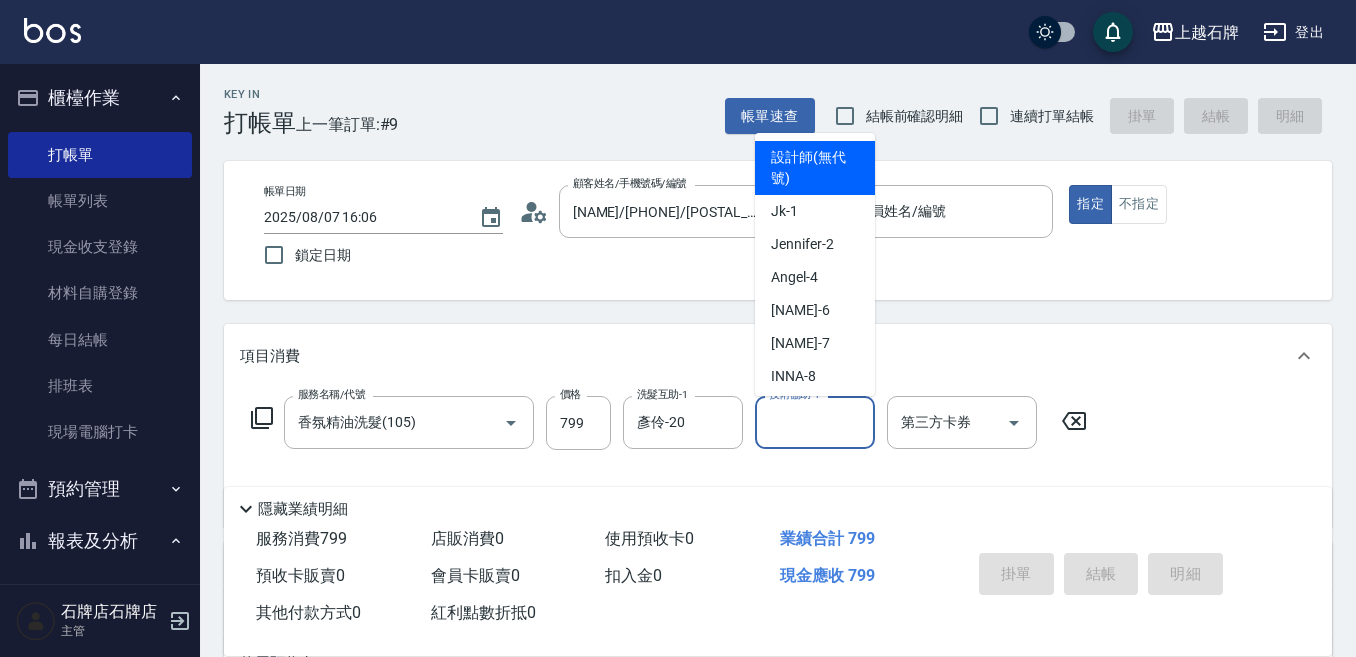 click on "技術協助-1" at bounding box center (815, 422) 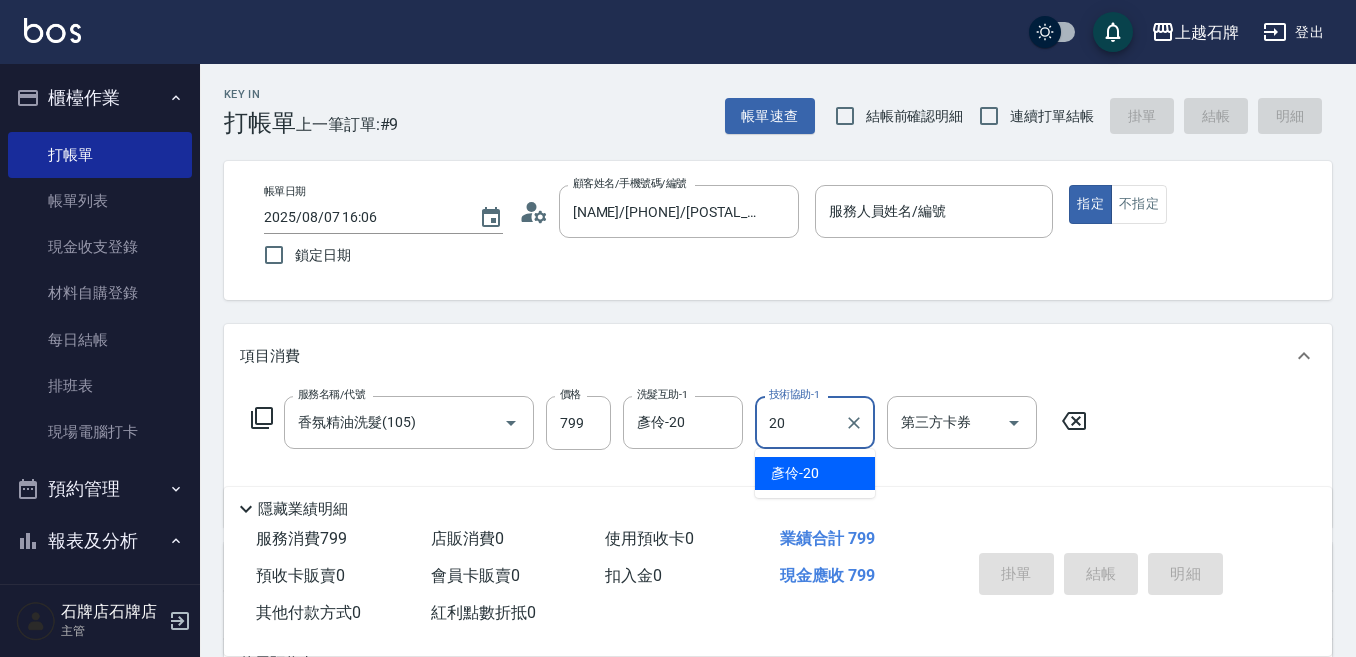 click on "[NAME] -[NUMBER]" at bounding box center [795, 473] 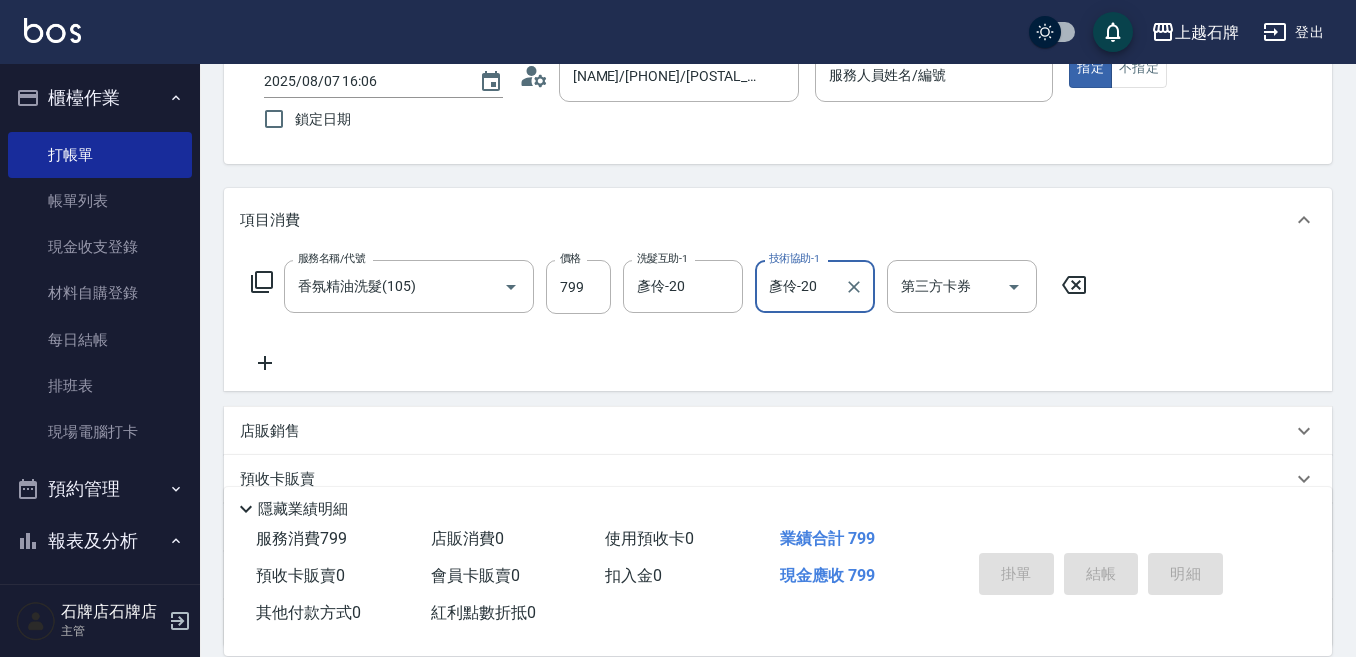 scroll, scrollTop: 200, scrollLeft: 0, axis: vertical 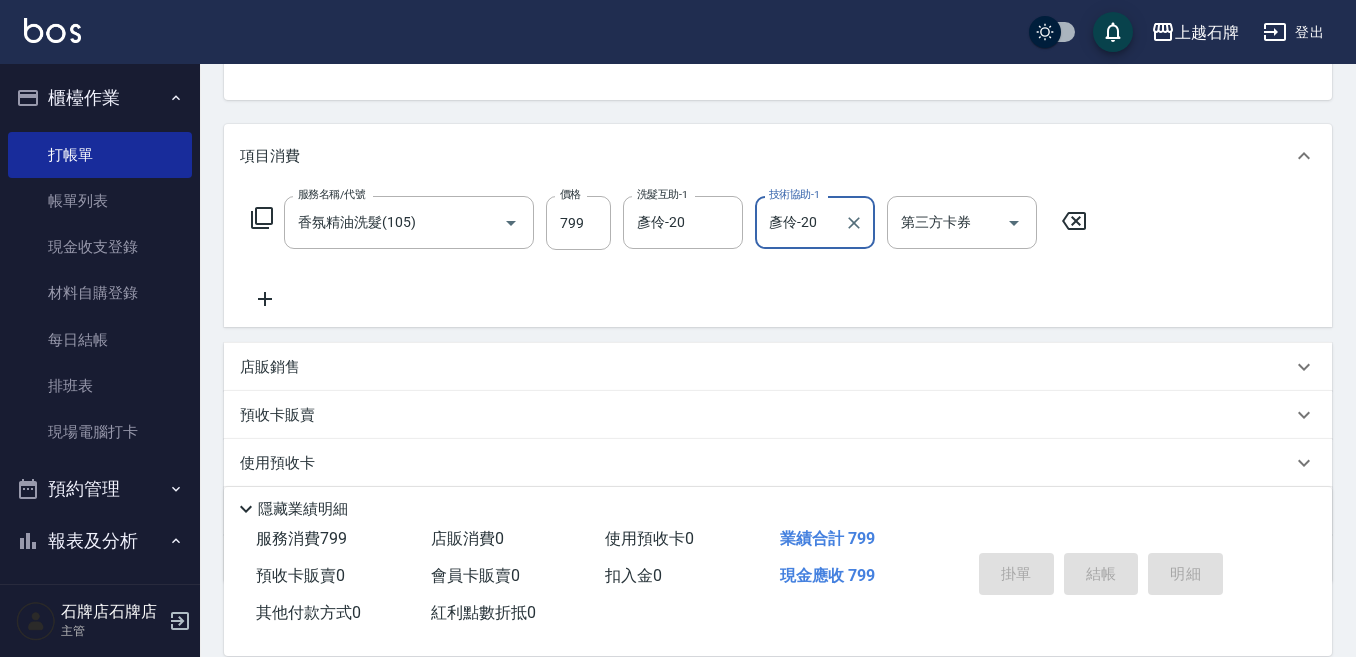 type on "彥伶-20" 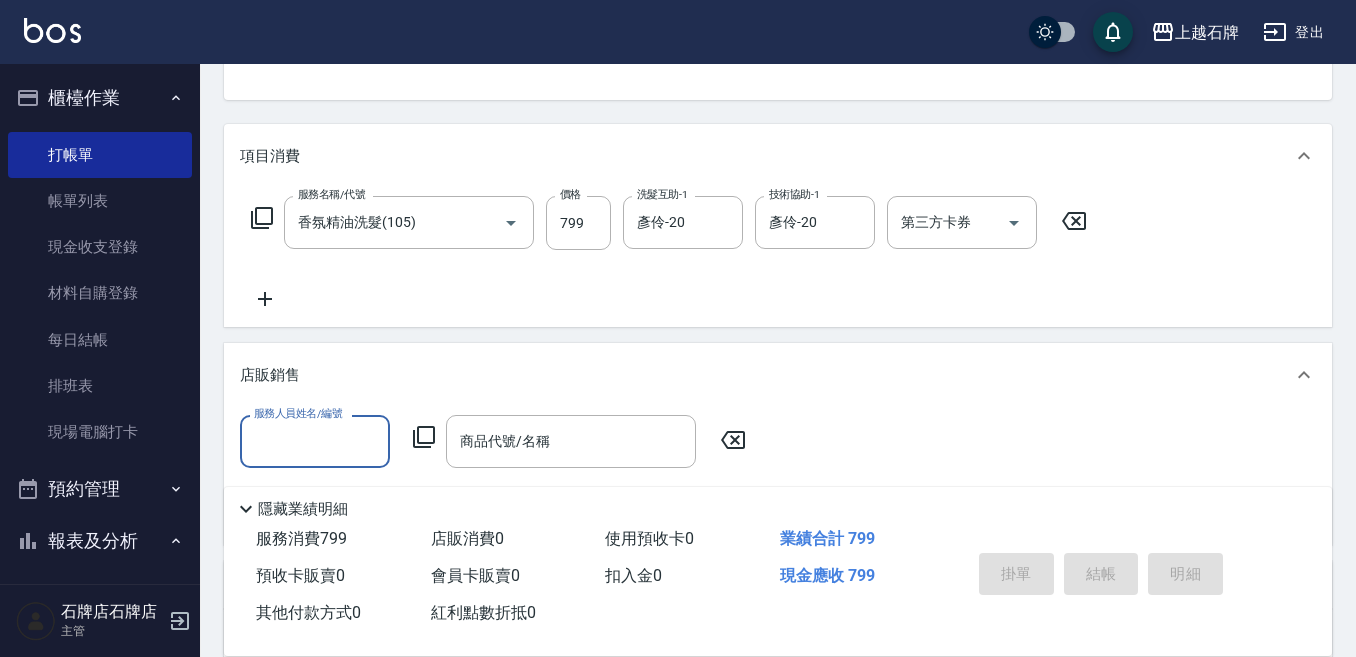 scroll, scrollTop: 0, scrollLeft: 0, axis: both 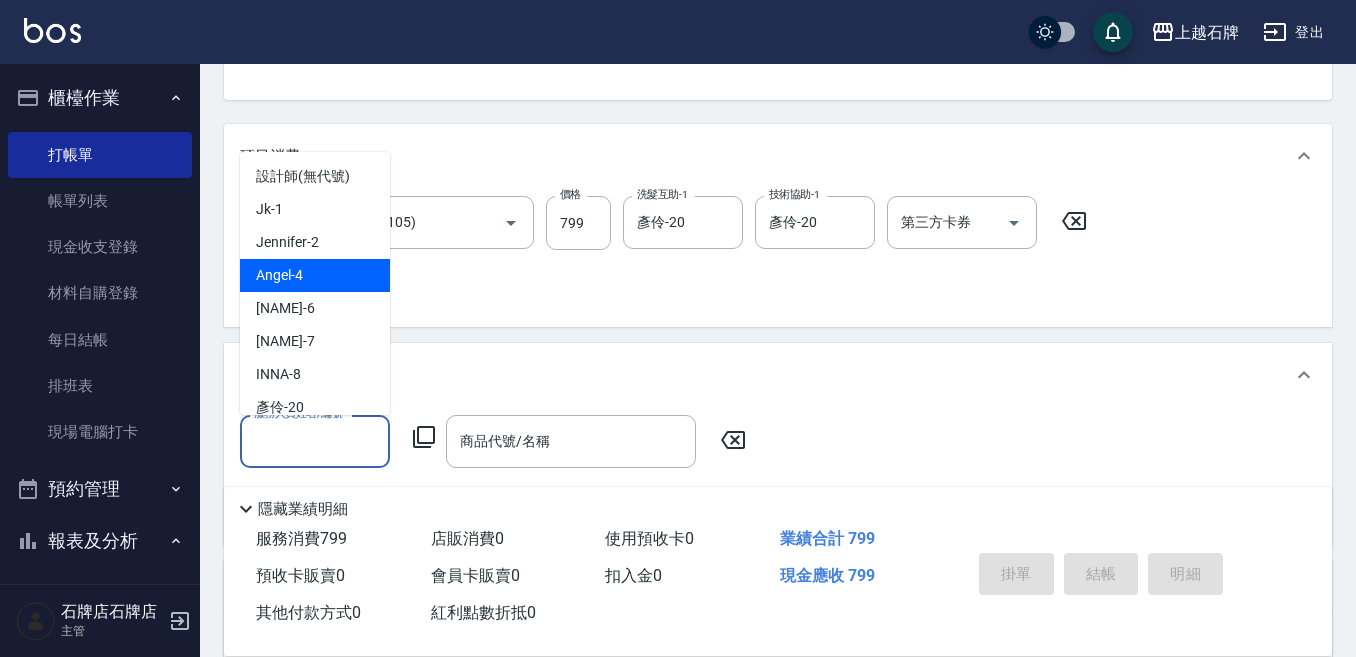 click on "Angel -4" at bounding box center [315, 275] 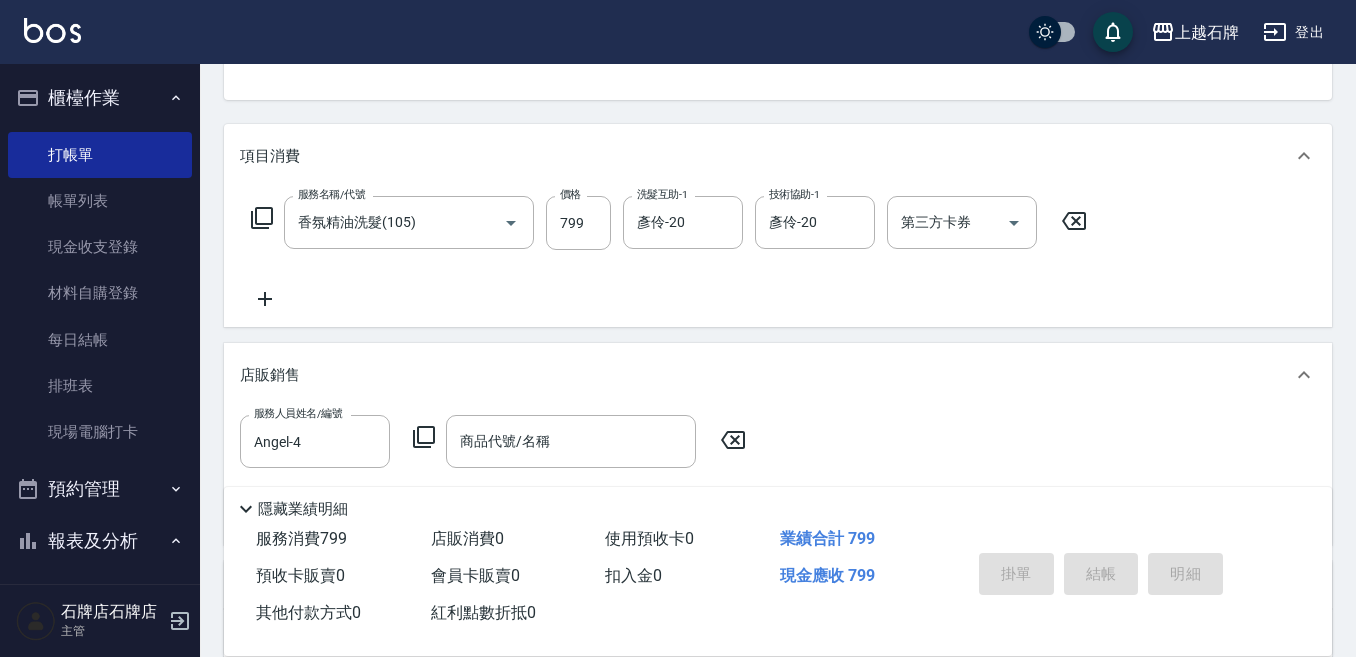 click 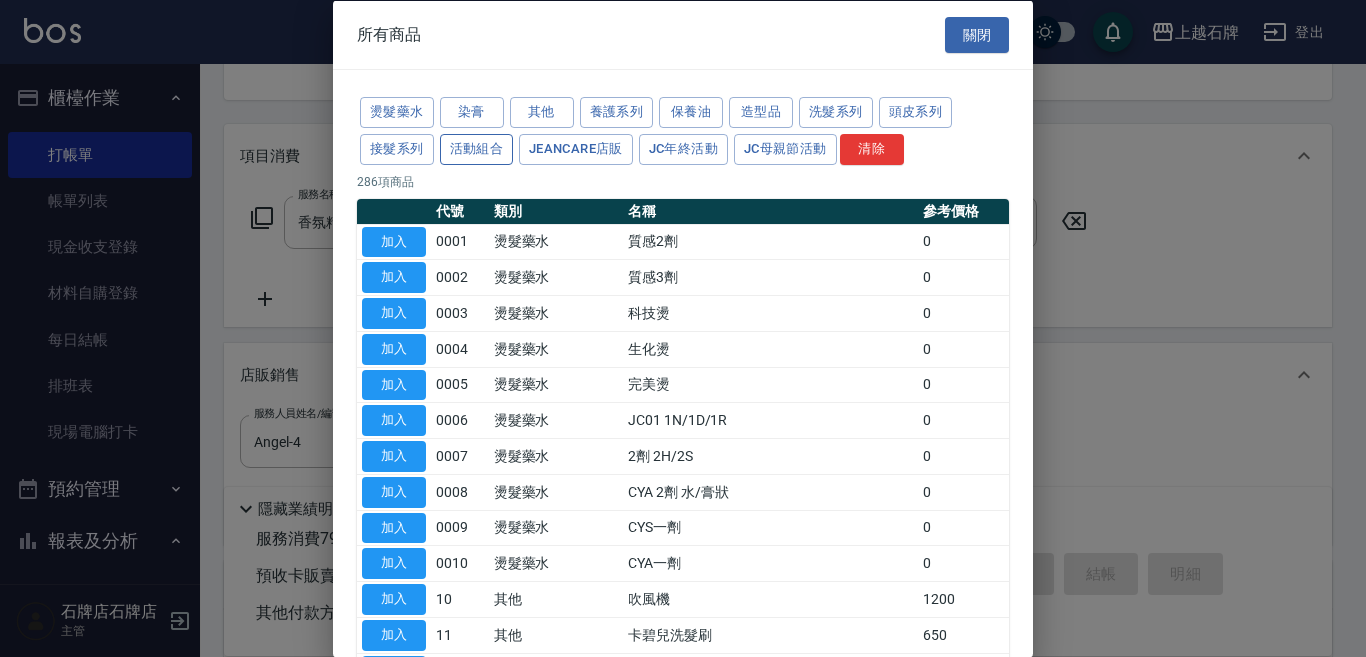 click on "活動組合" at bounding box center [477, 148] 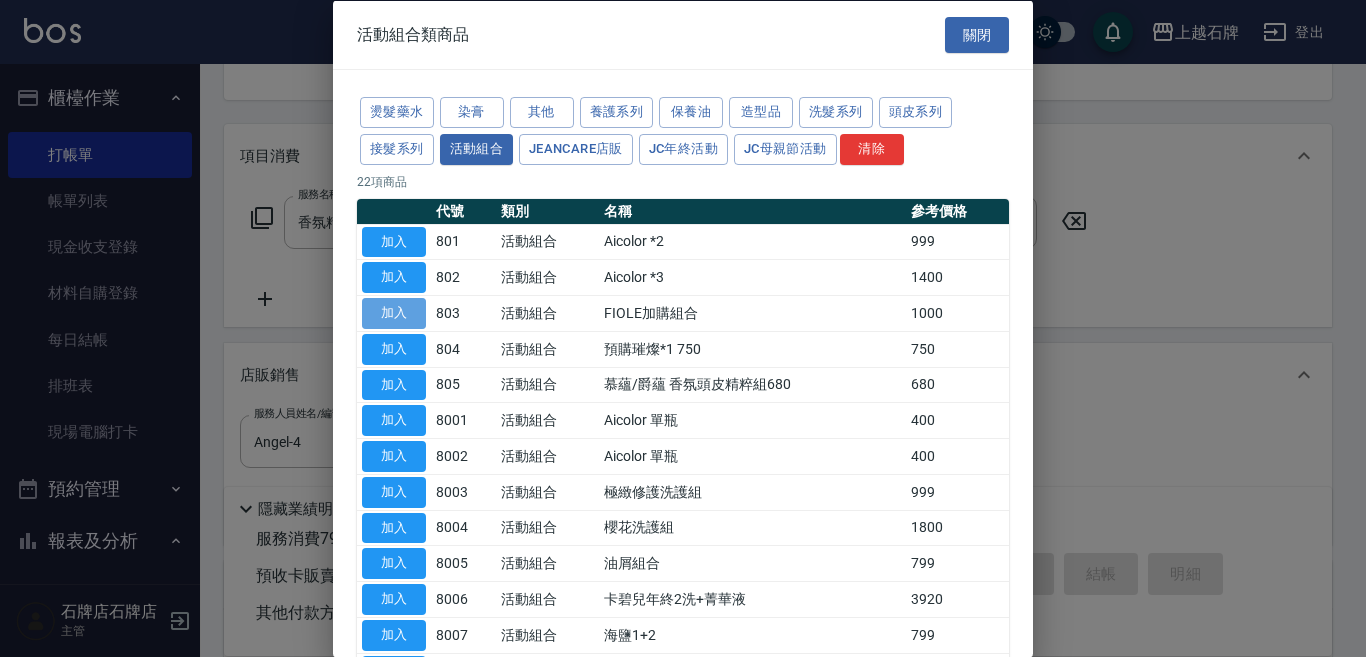 click on "加入" at bounding box center (394, 313) 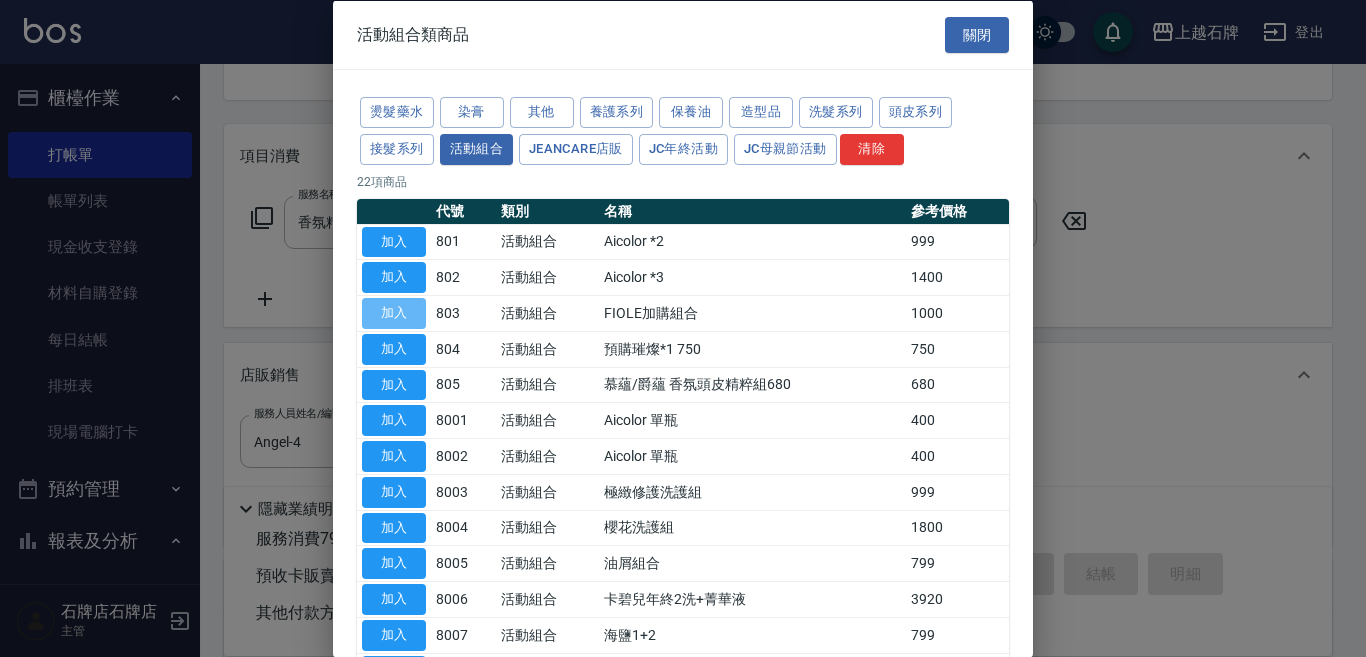 type on "FIOLE加購組合" 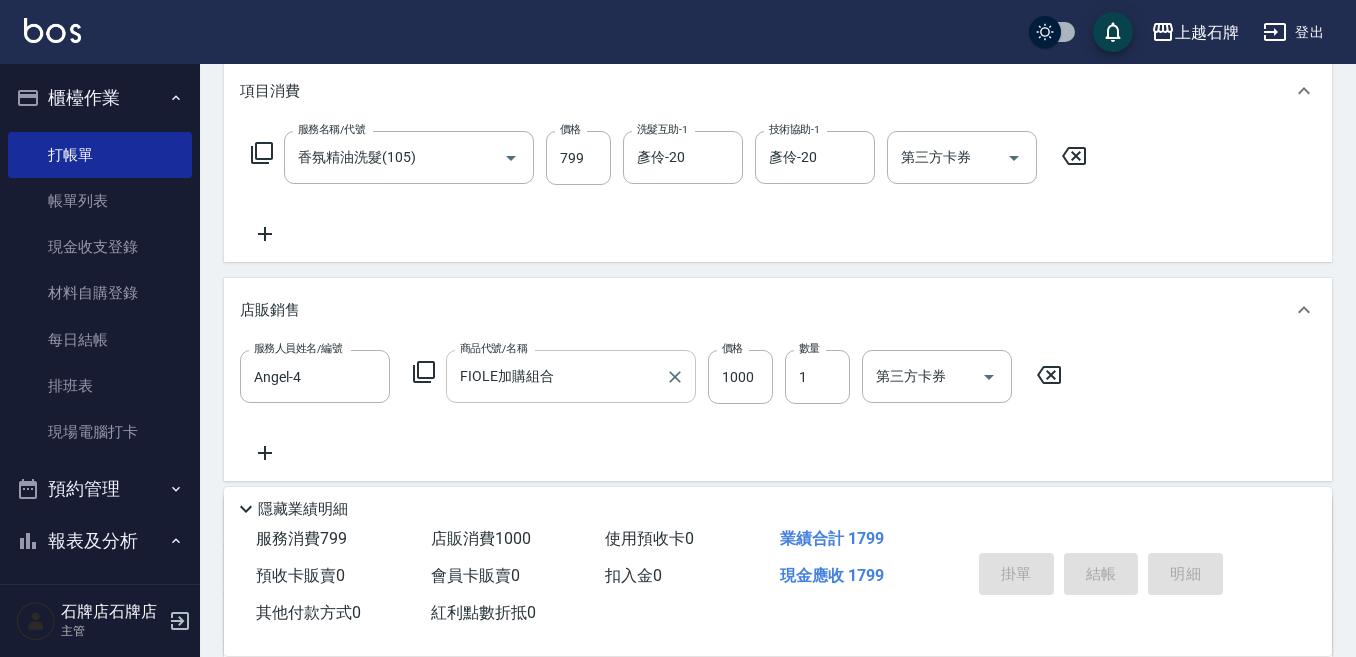 scroll, scrollTop: 300, scrollLeft: 0, axis: vertical 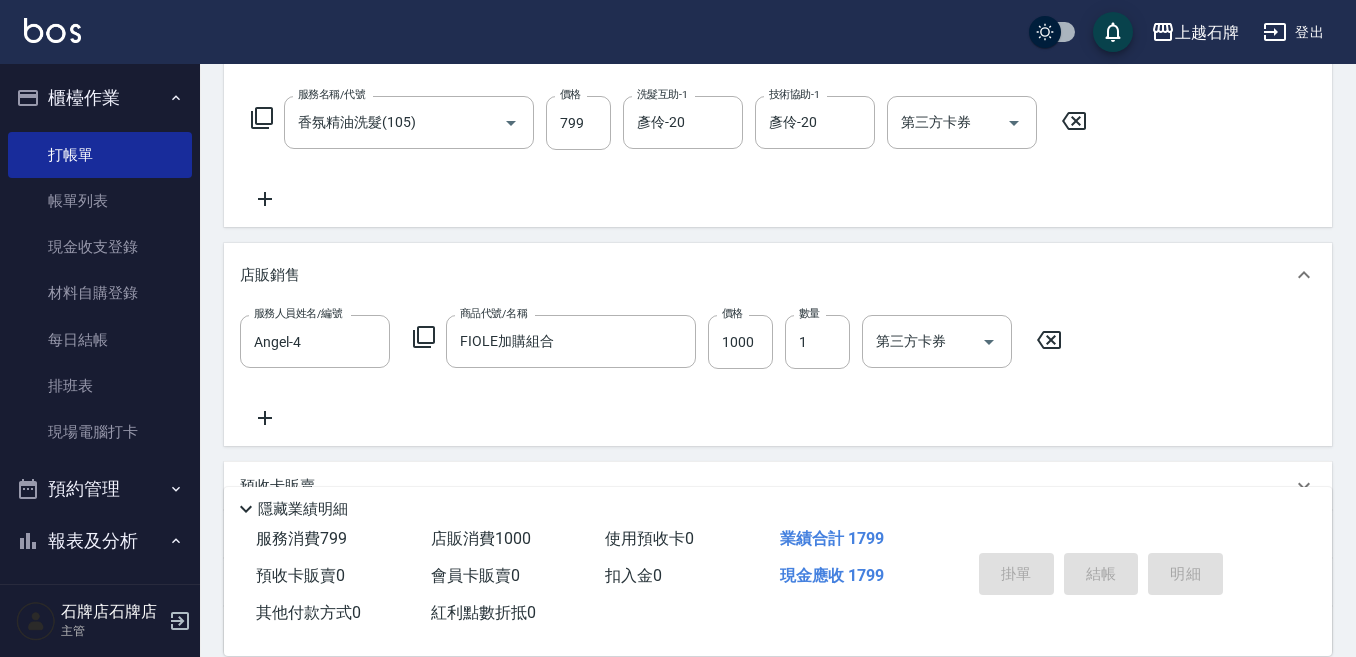 click 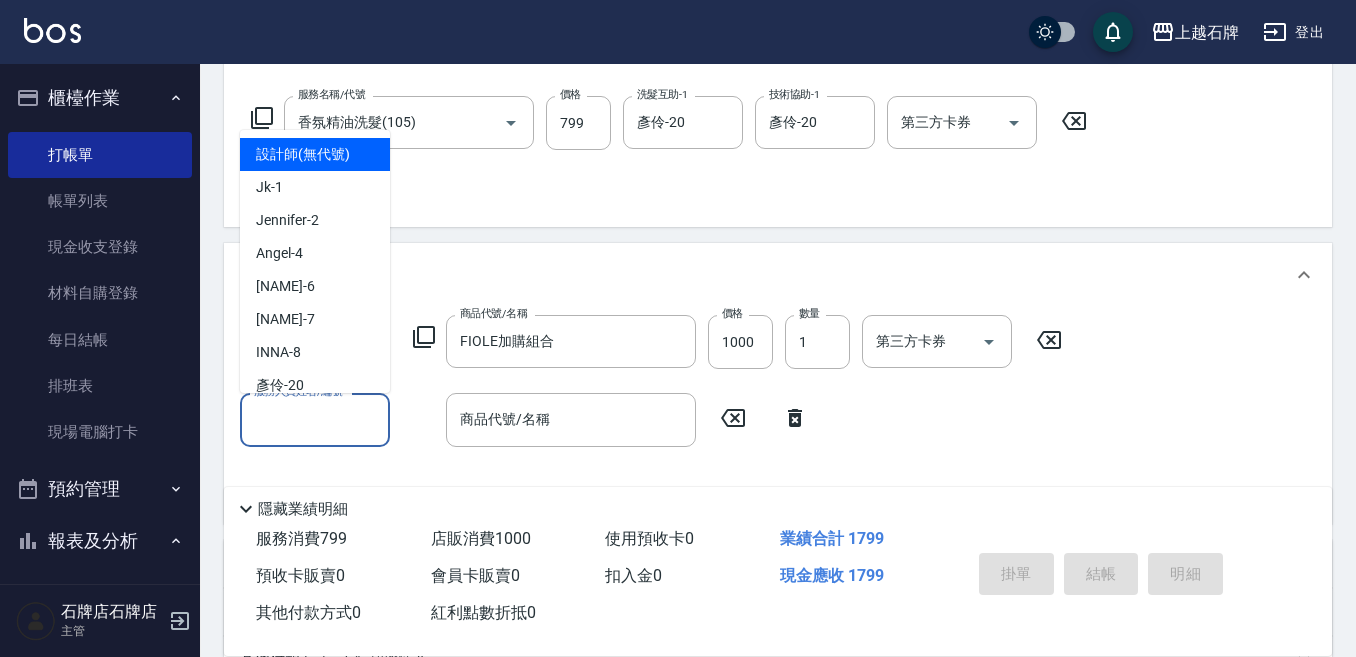 click on "服務人員姓名/編號" at bounding box center (315, 419) 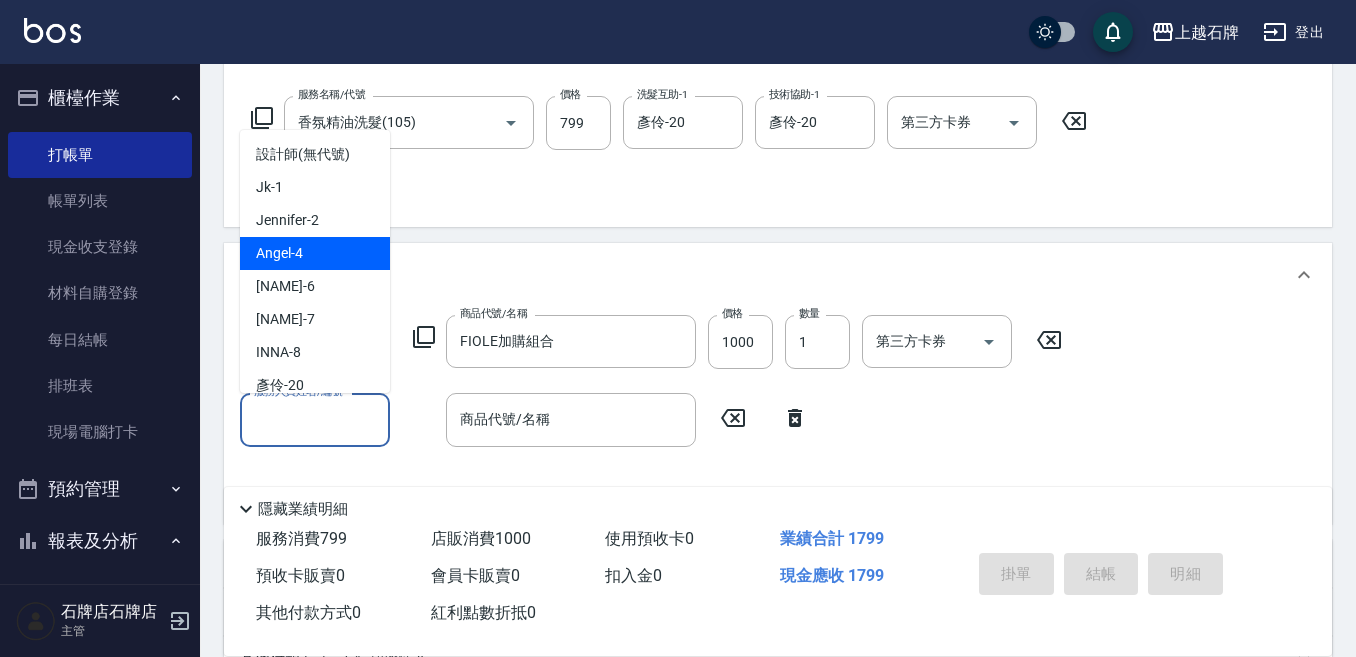 click on "Angel -4" at bounding box center [315, 253] 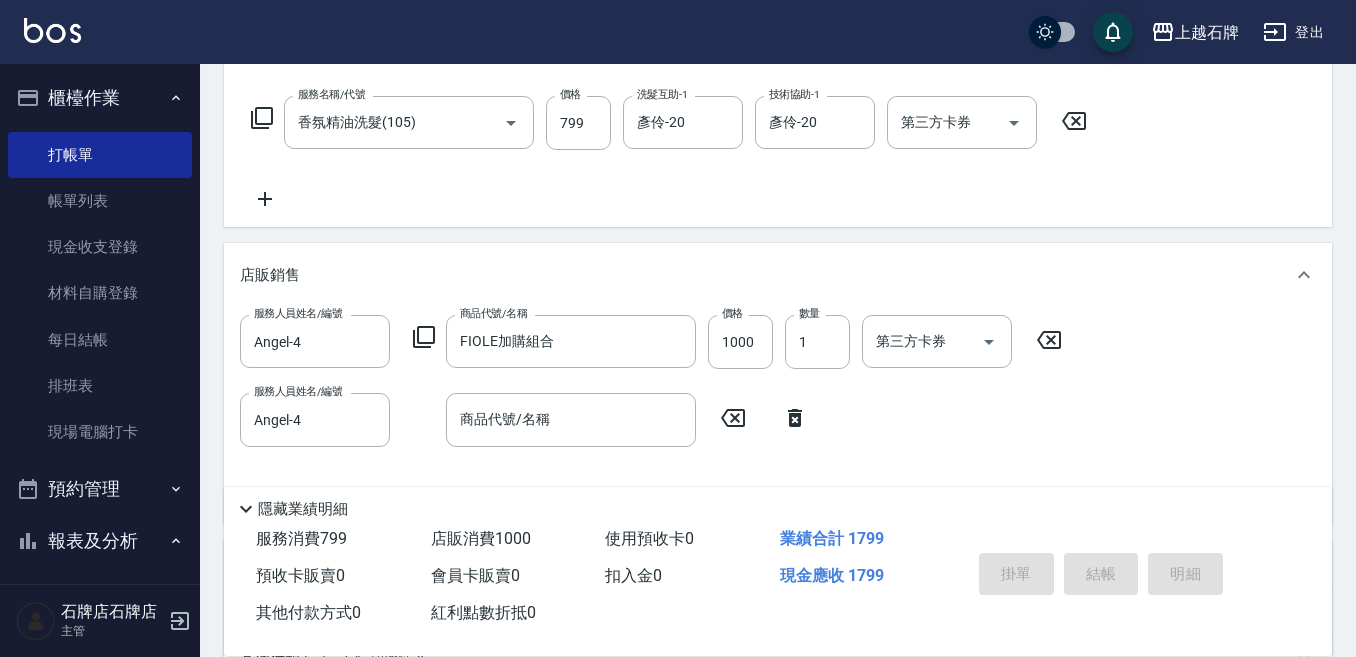 click 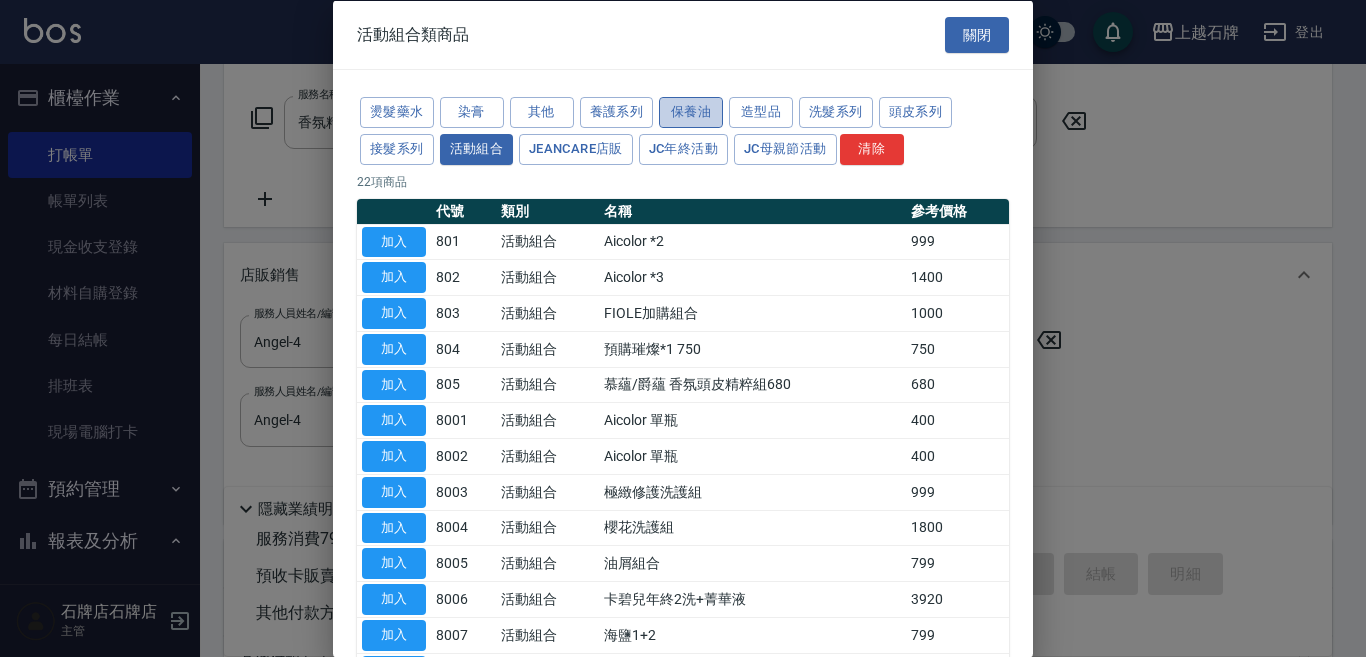 click on "保養油" at bounding box center [691, 112] 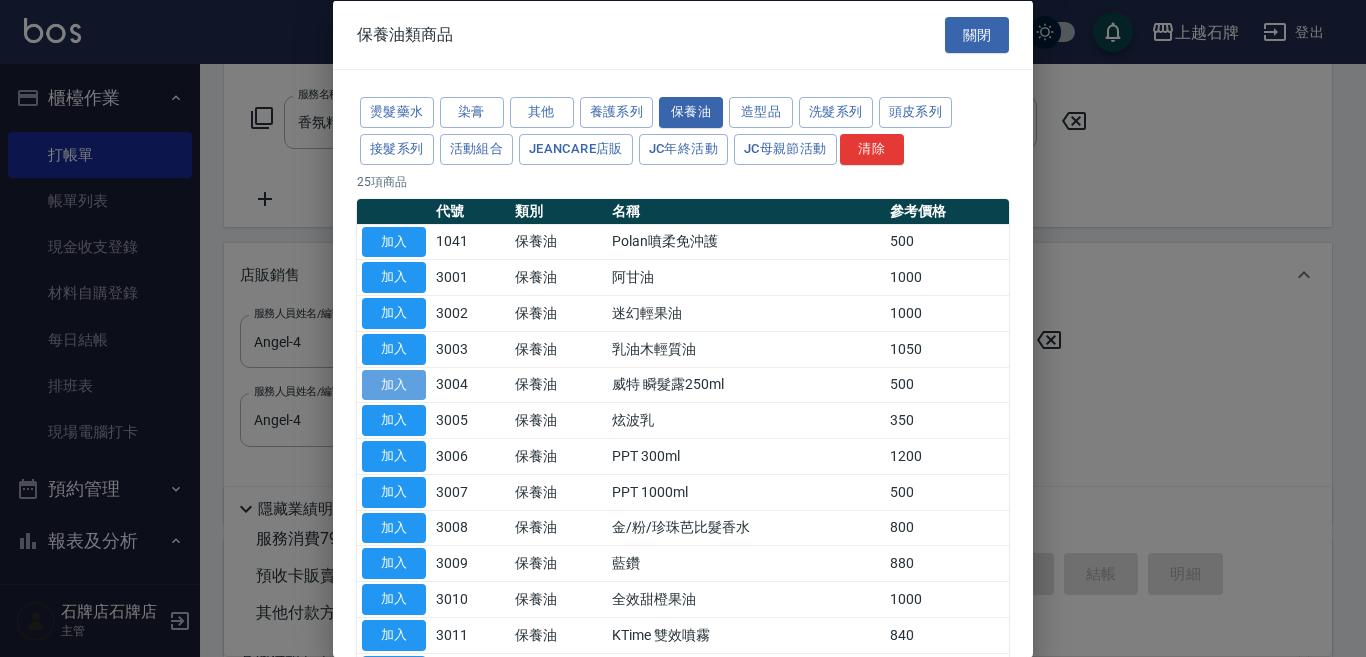 click on "加入" at bounding box center (394, 384) 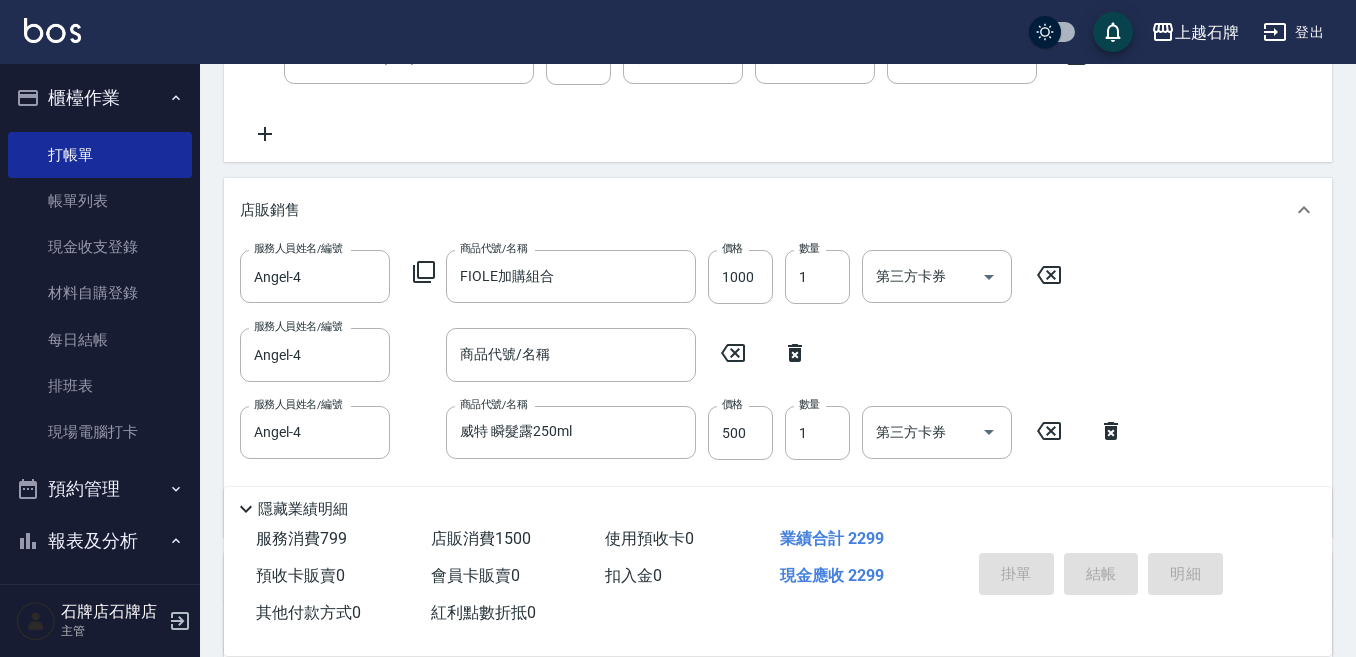 scroll, scrollTop: 400, scrollLeft: 0, axis: vertical 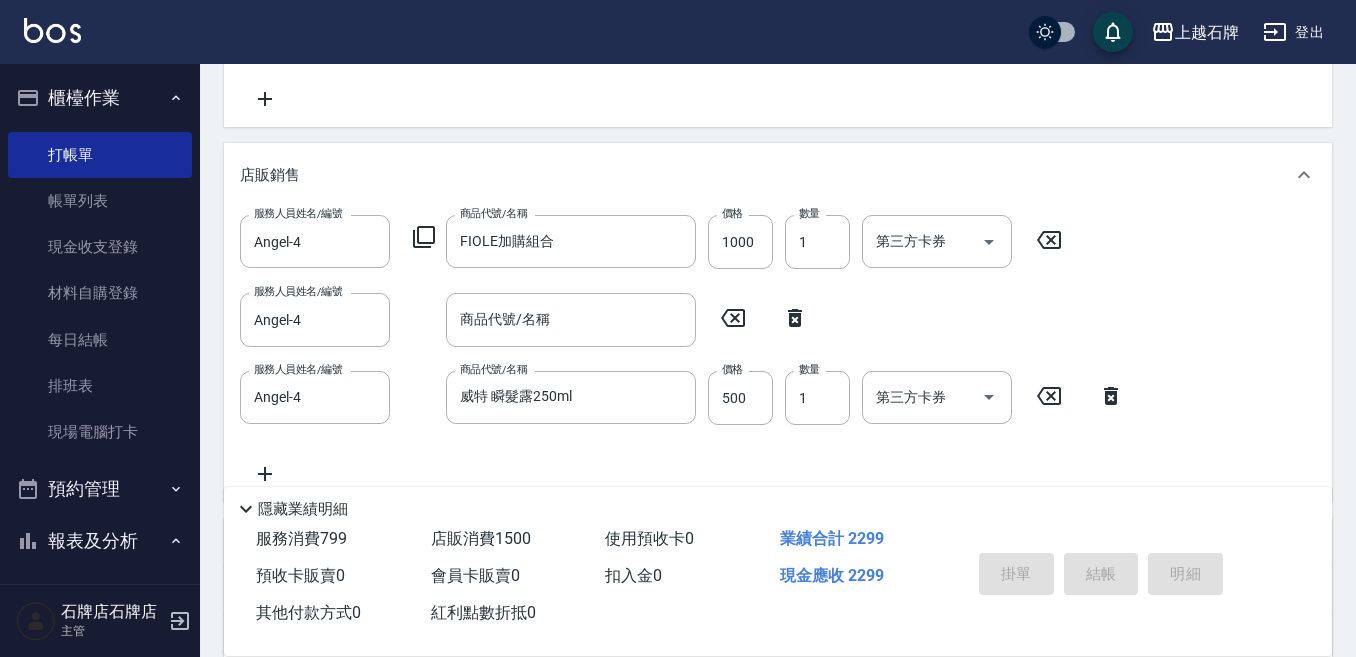 click 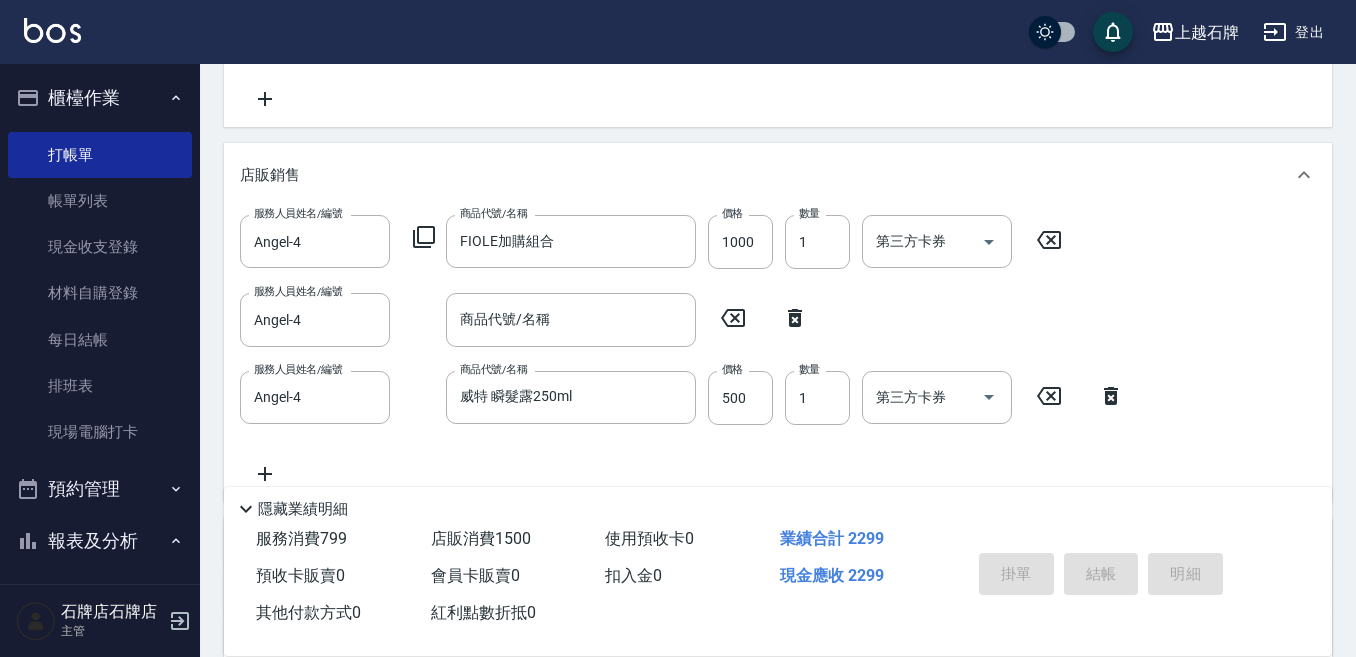 type on "威特 瞬髮露250ml" 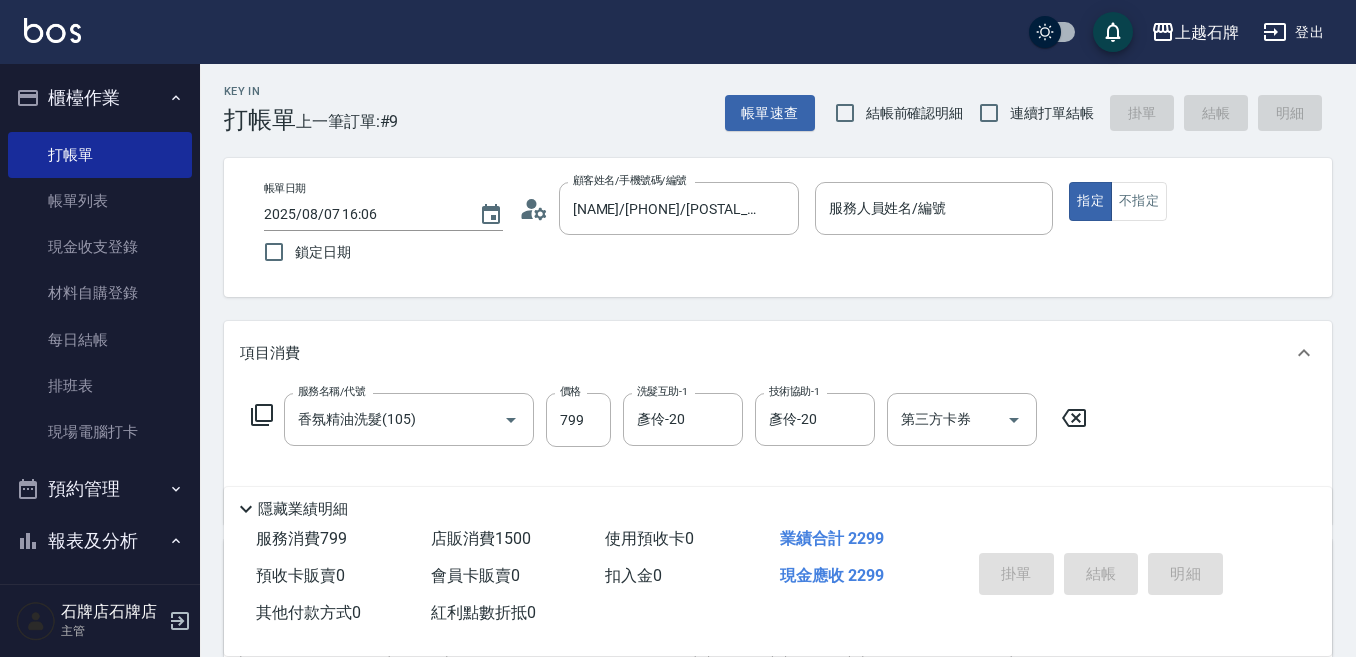 scroll, scrollTop: 0, scrollLeft: 0, axis: both 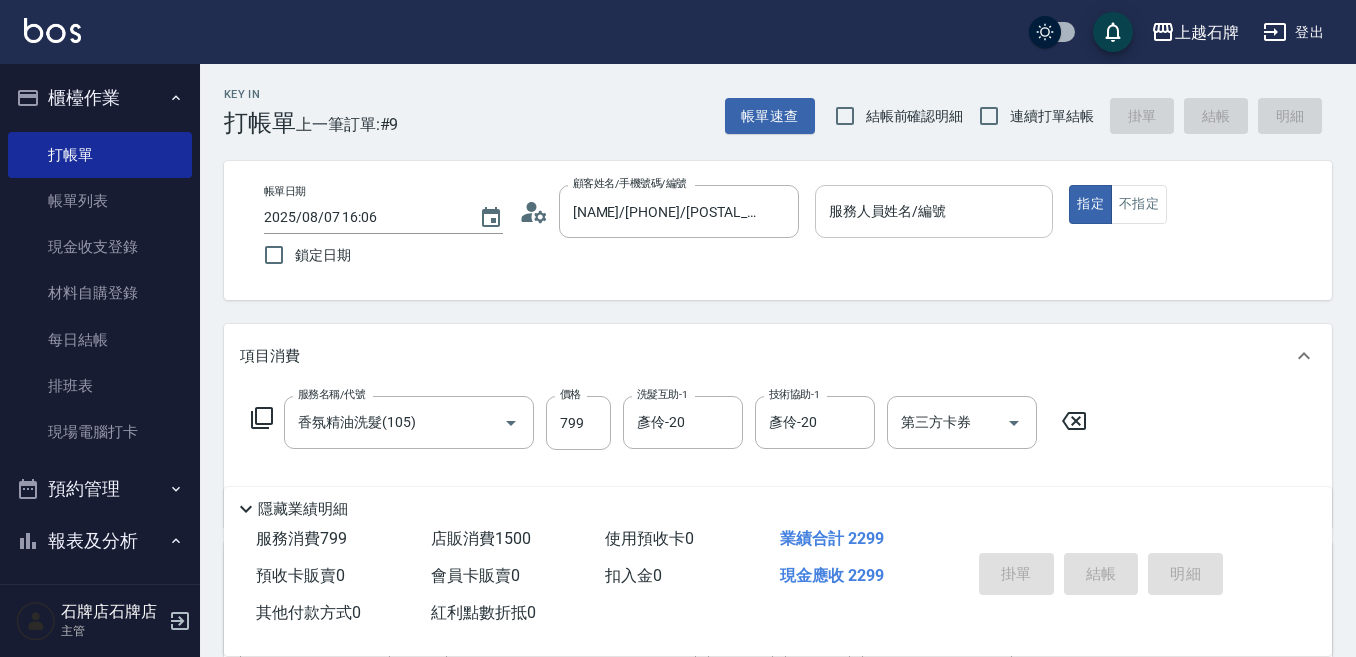 click on "服務人員姓名/編號" at bounding box center [934, 211] 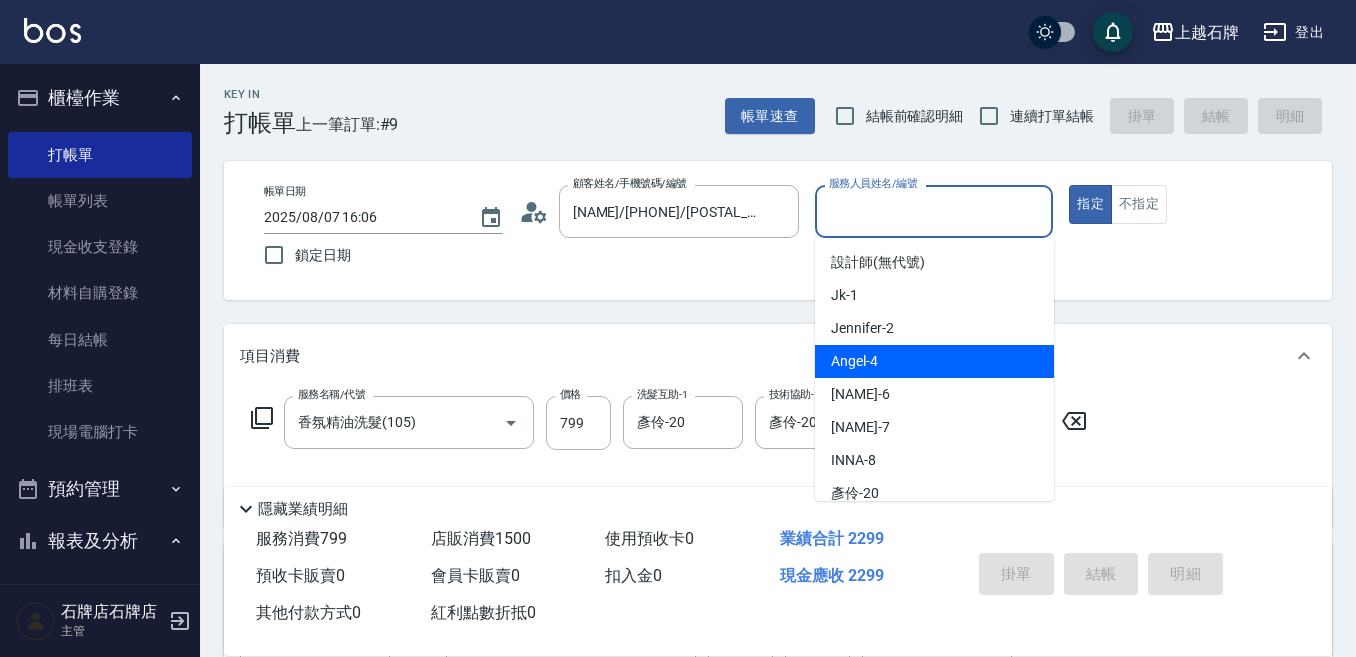 click on "Angel -4" at bounding box center (934, 361) 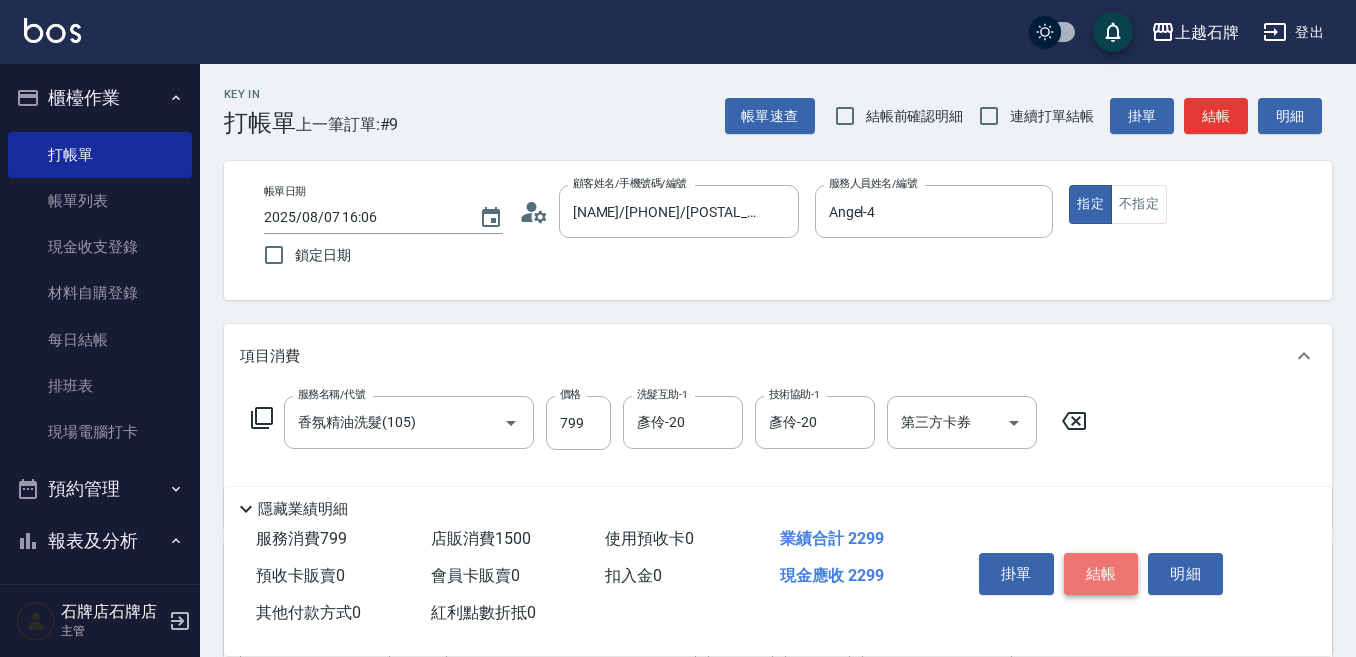 click on "結帳" at bounding box center (1101, 574) 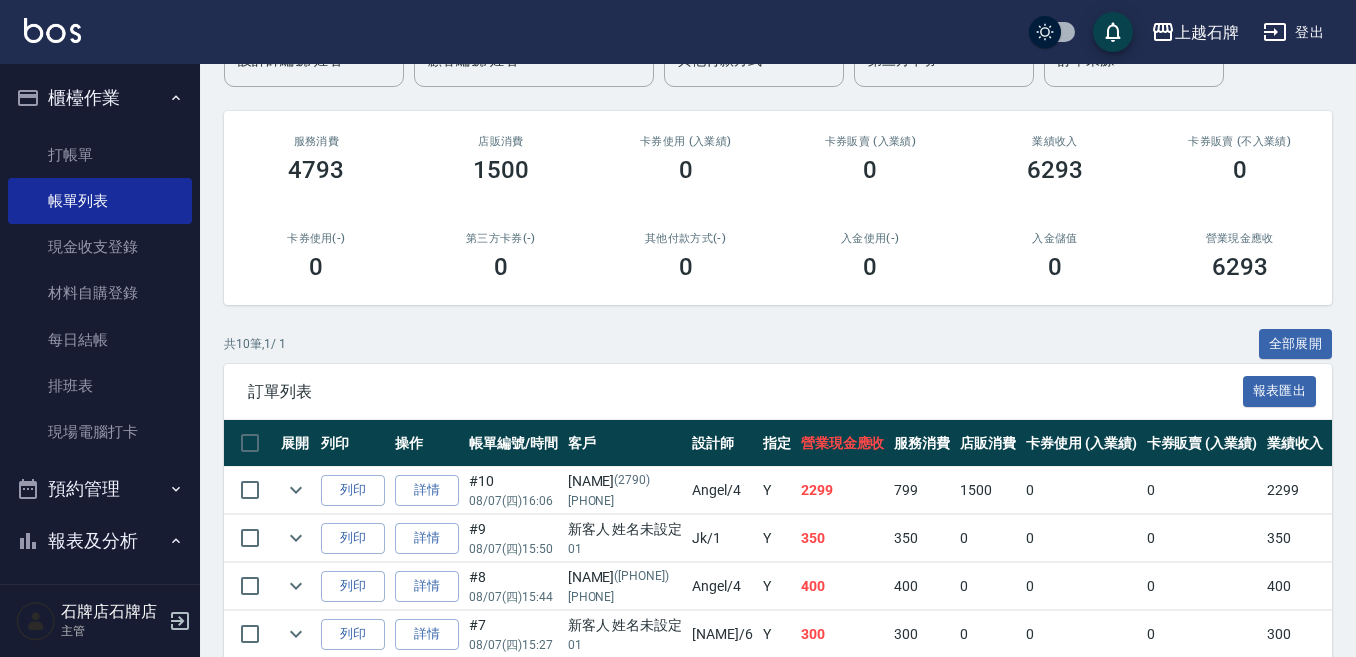 scroll, scrollTop: 200, scrollLeft: 0, axis: vertical 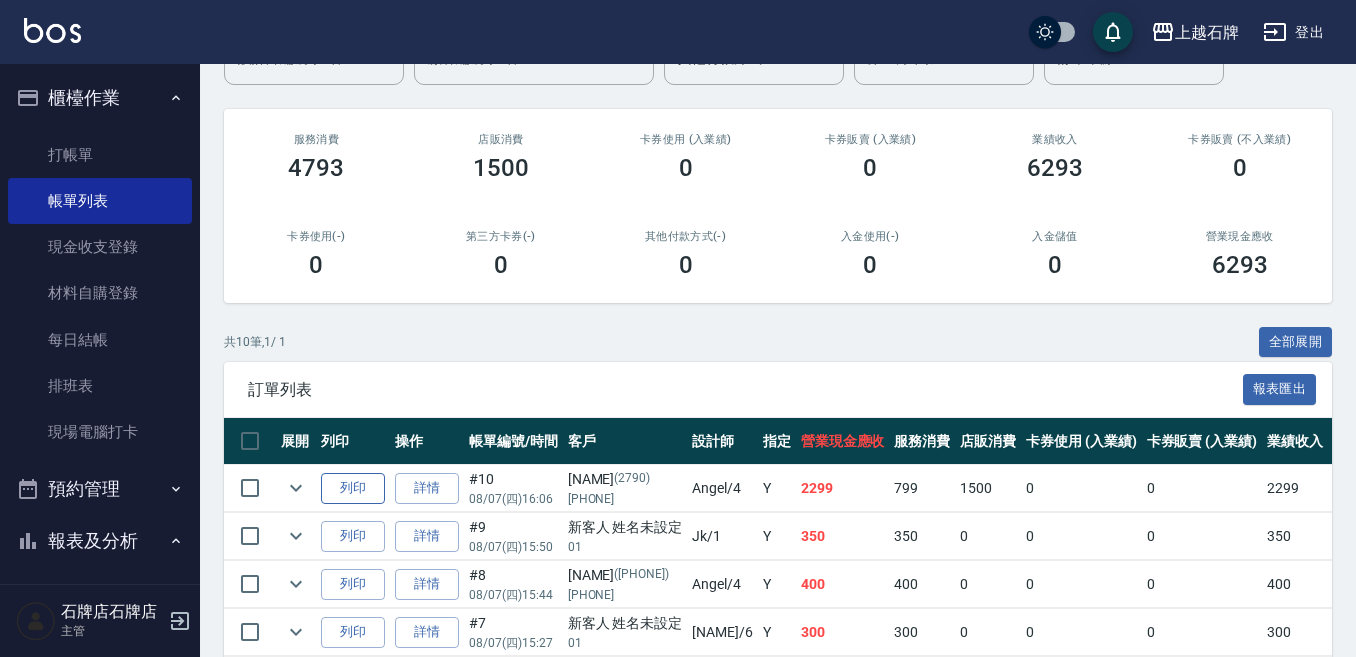 click on "列印" at bounding box center (353, 488) 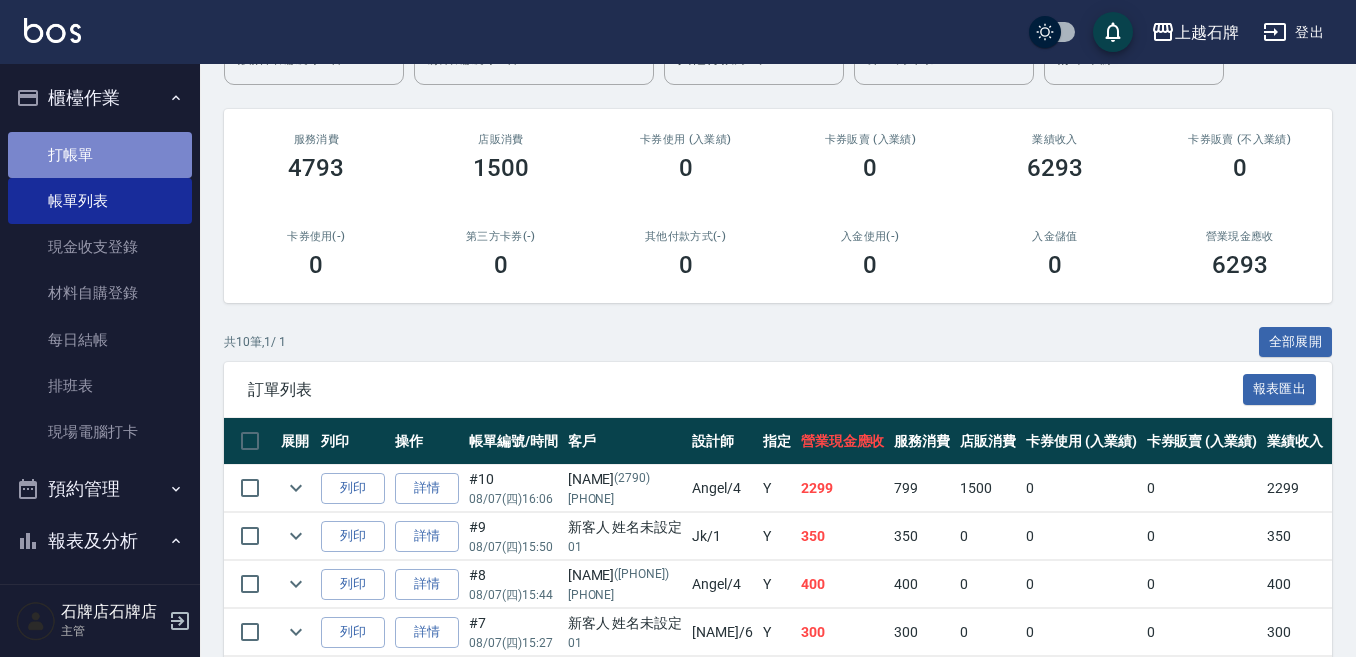click on "打帳單" at bounding box center (100, 155) 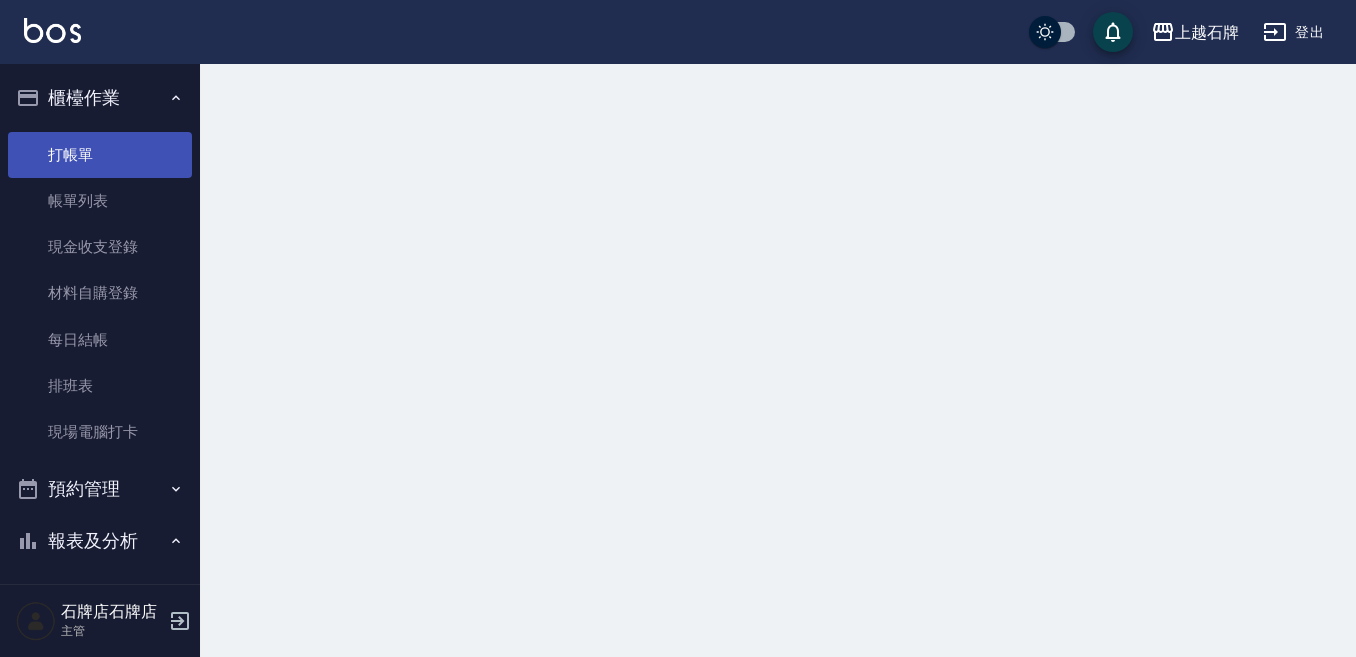 scroll, scrollTop: 0, scrollLeft: 0, axis: both 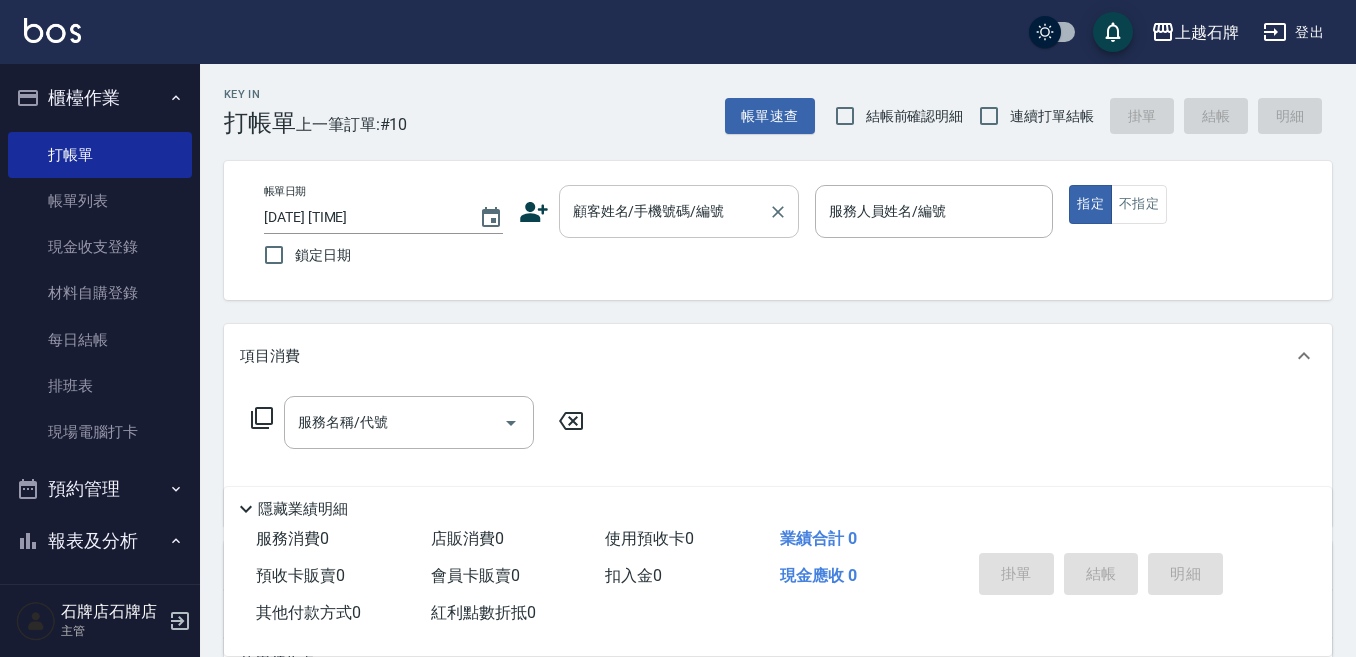 click on "顧客姓名/手機號碼/編號" at bounding box center (679, 211) 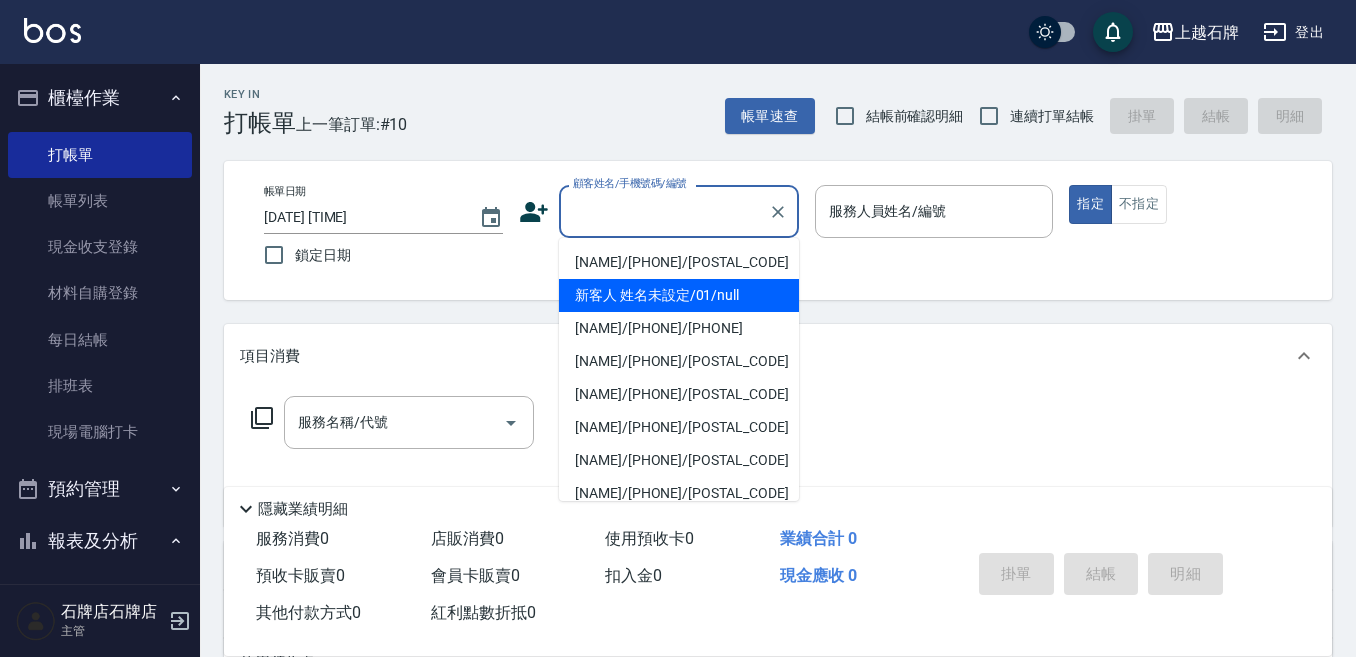 click on "新客人 姓名未設定/01/null" at bounding box center [679, 295] 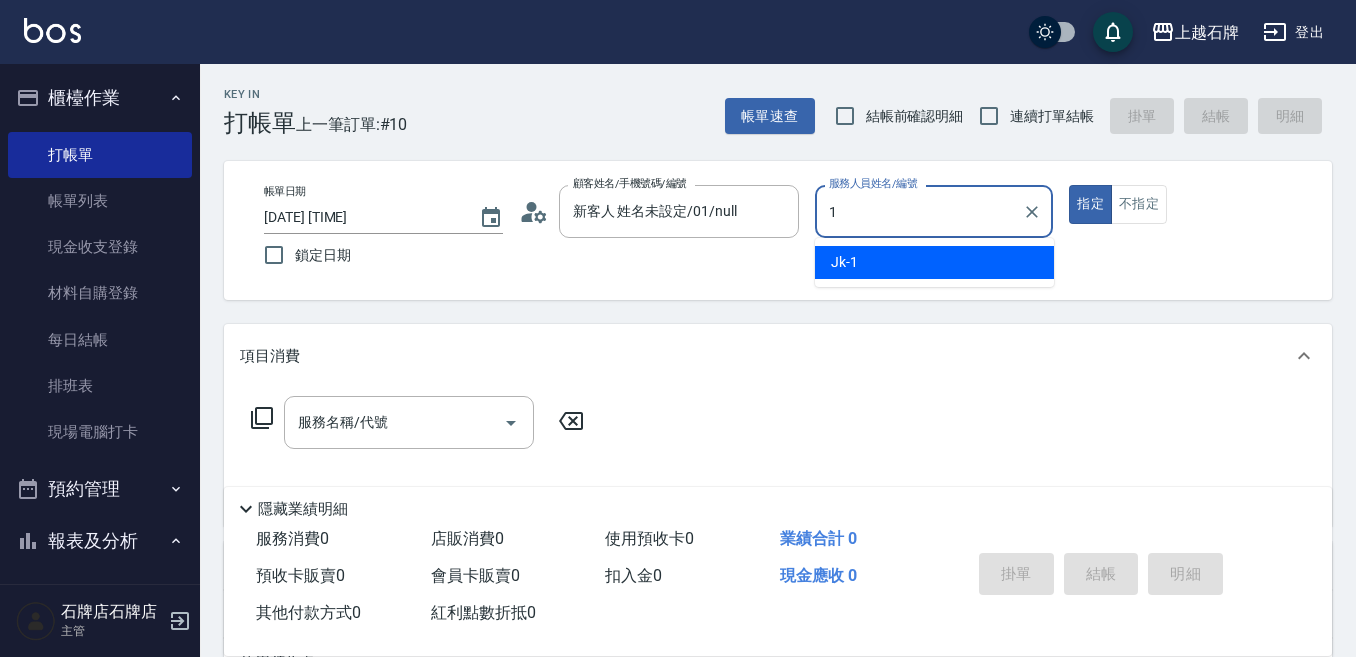click on "Jk -1" at bounding box center (934, 262) 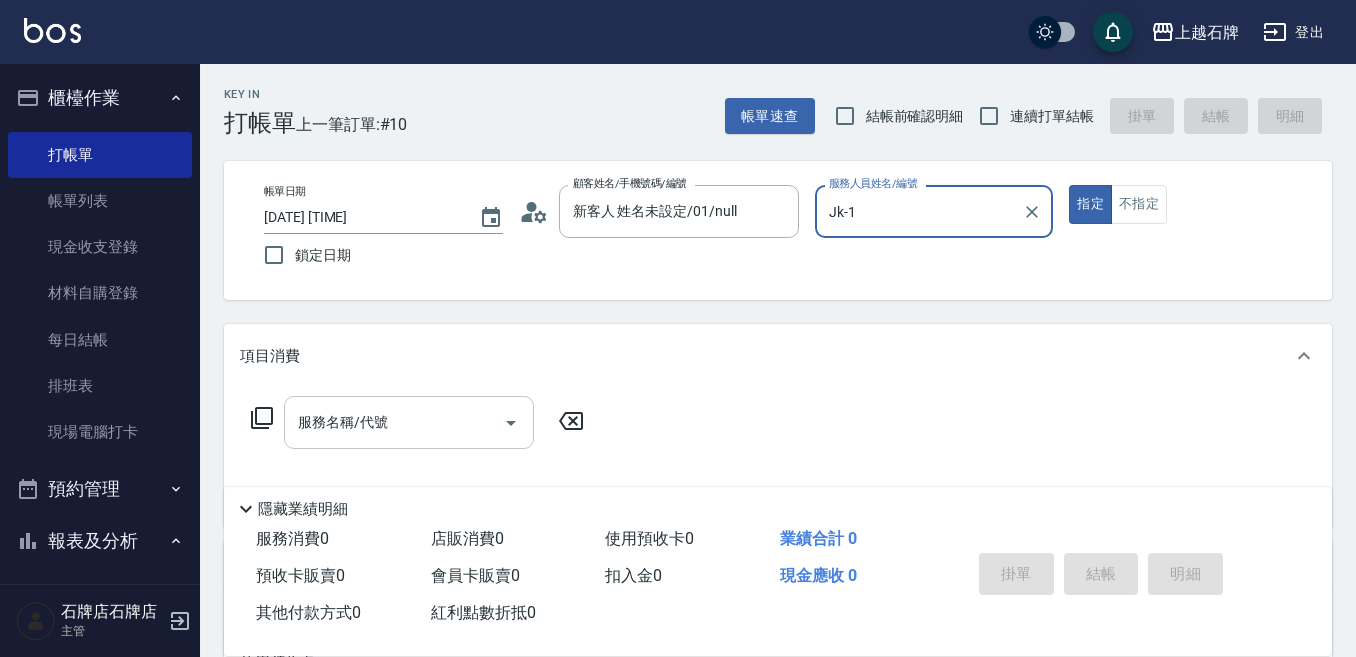 type on "Jk-1" 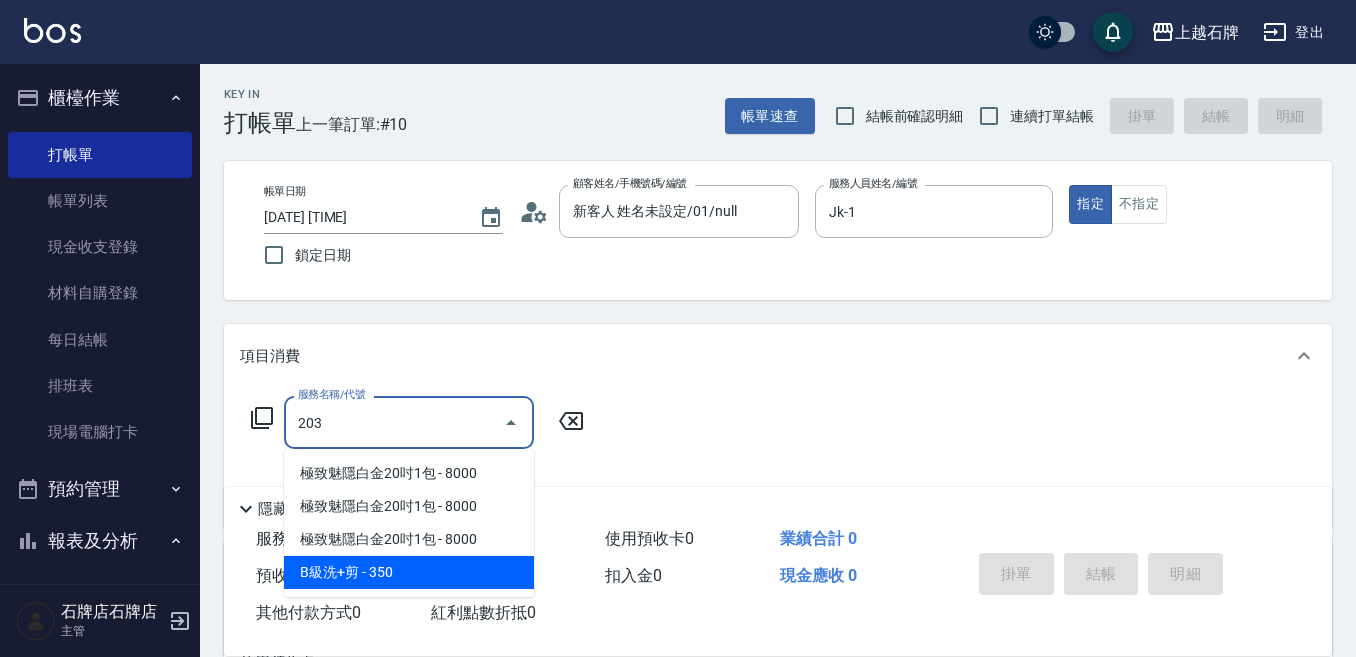 drag, startPoint x: 448, startPoint y: 573, endPoint x: 619, endPoint y: 449, distance: 211.22737 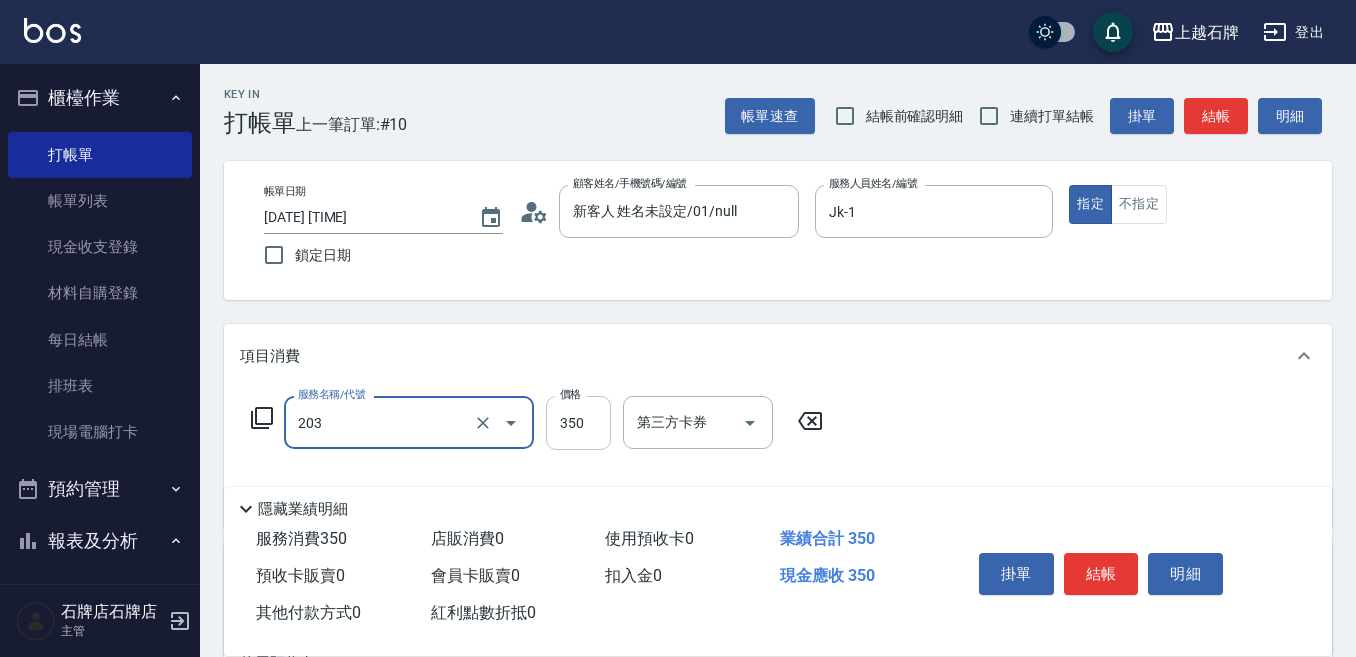 click on "350" at bounding box center [578, 423] 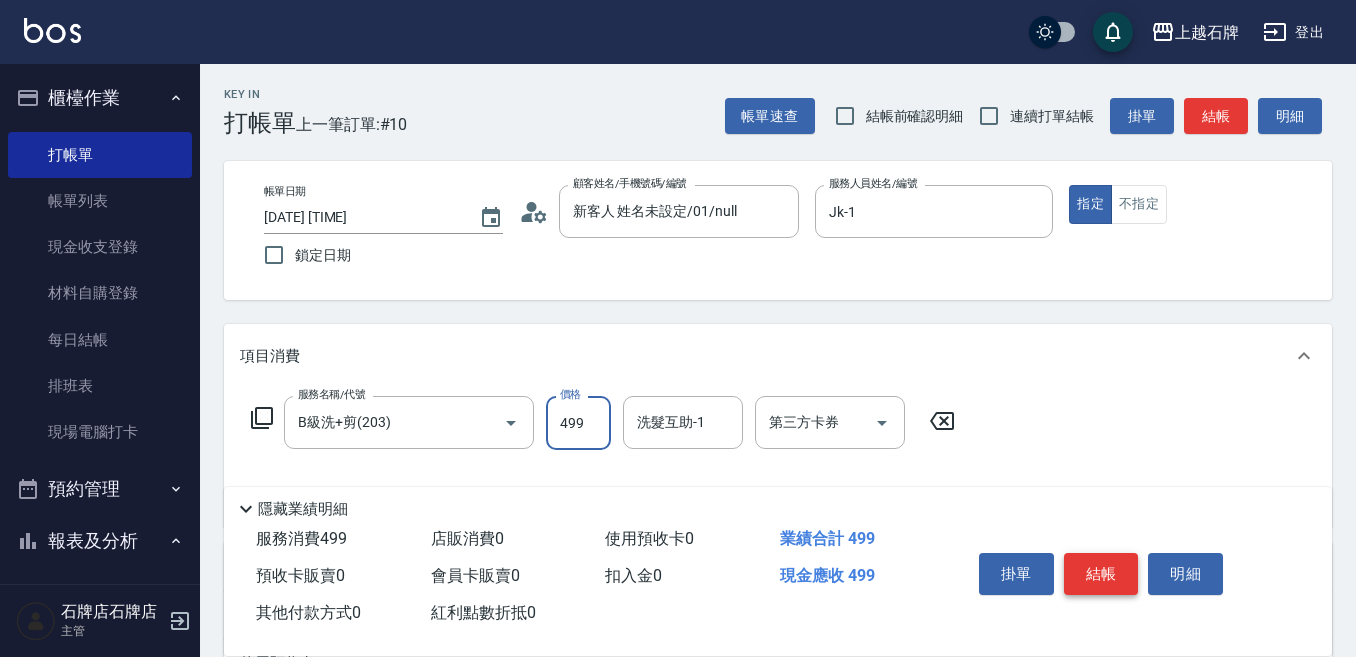 type on "499" 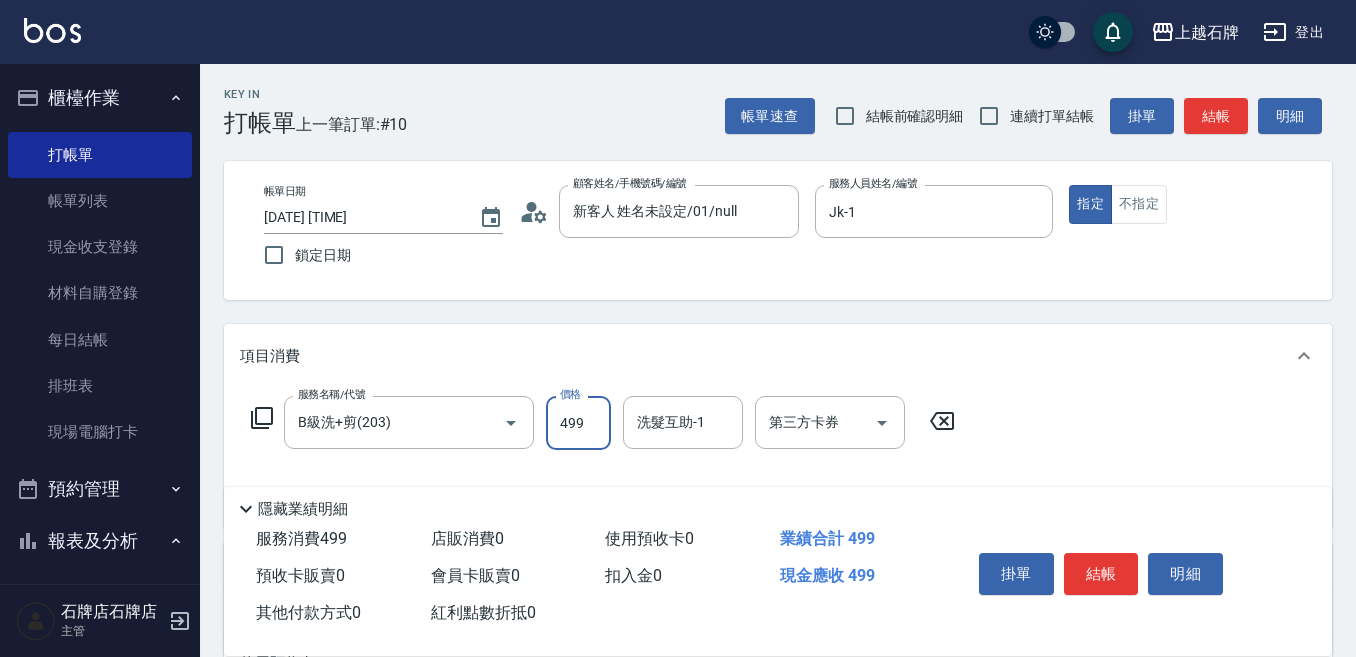 click on "結帳" at bounding box center (1101, 574) 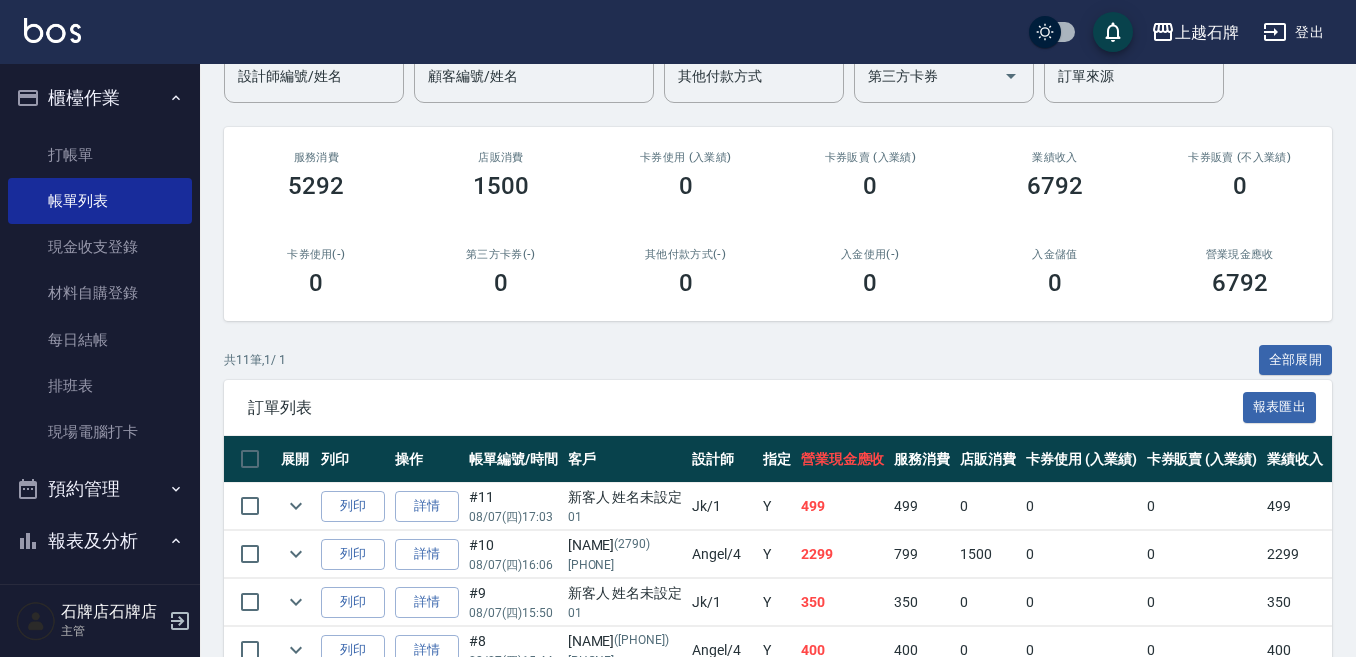 scroll, scrollTop: 200, scrollLeft: 0, axis: vertical 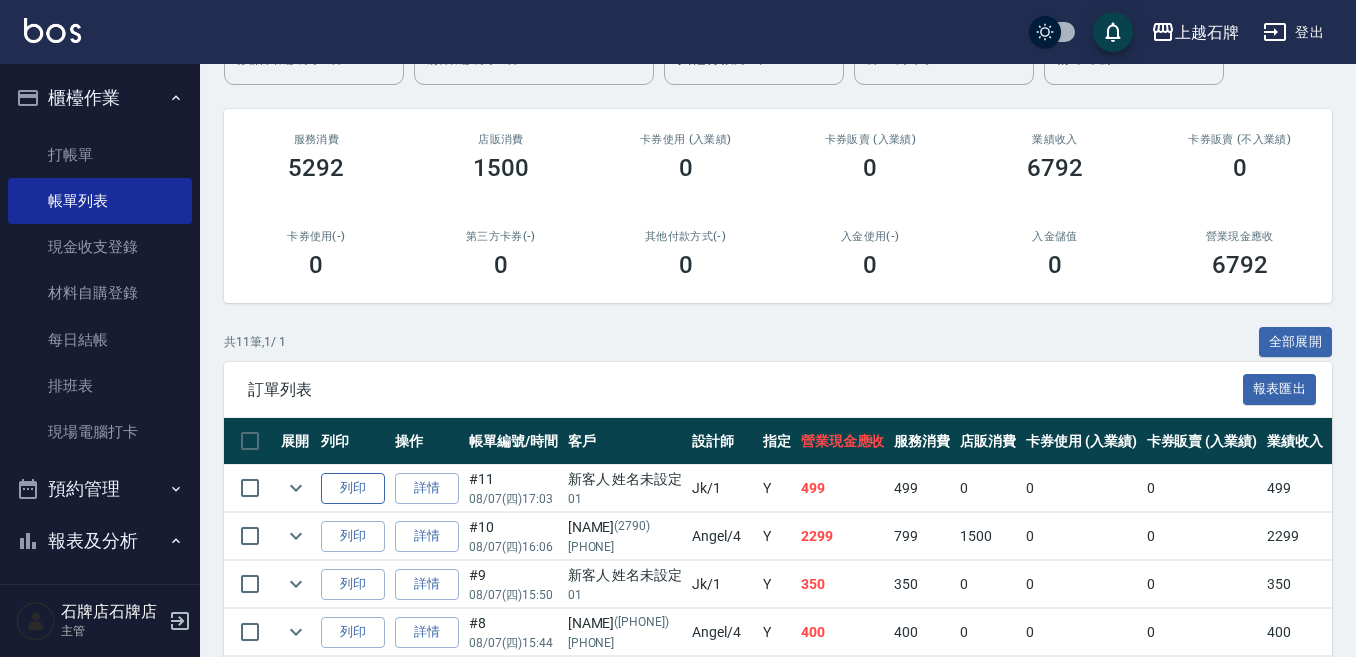 click on "列印" at bounding box center [353, 488] 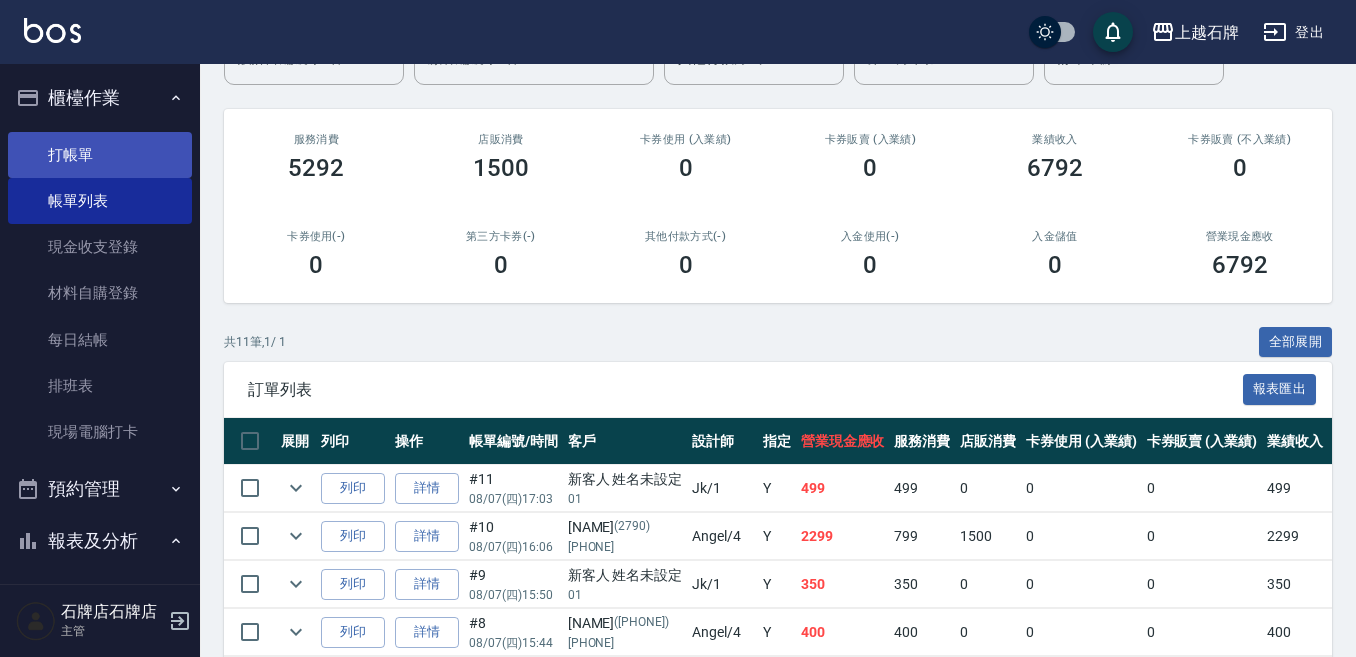 click on "打帳單" at bounding box center (100, 155) 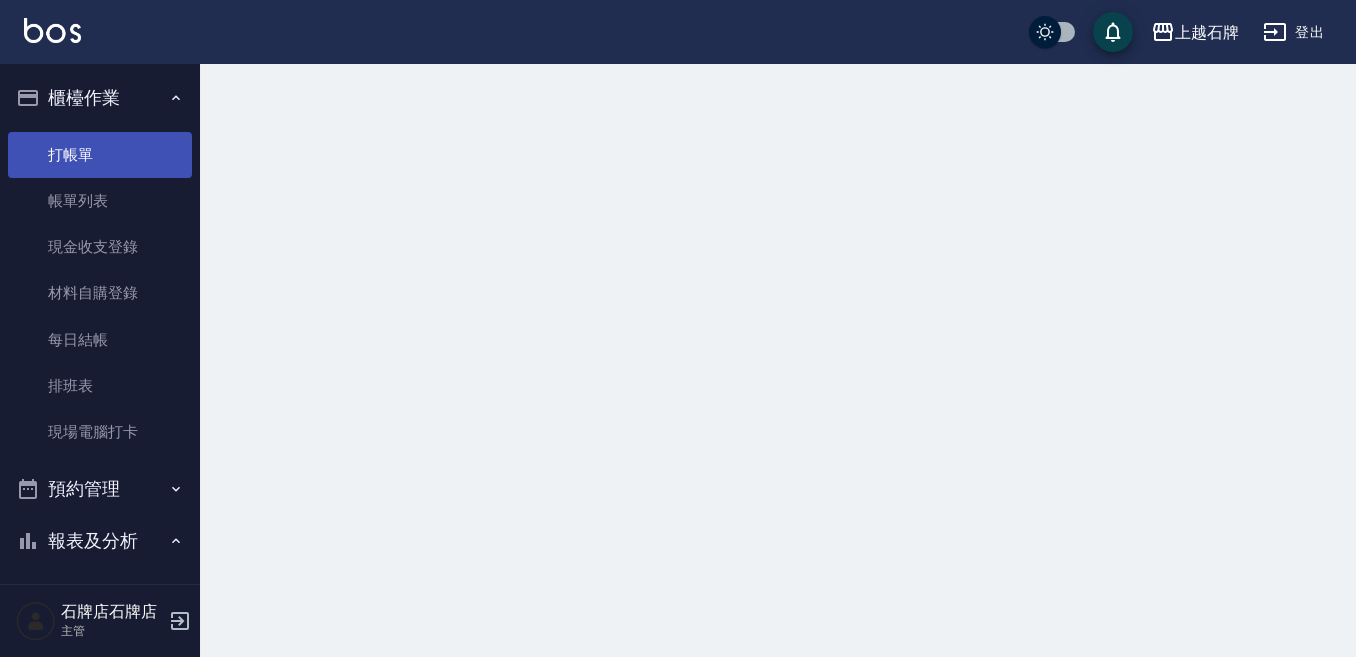 scroll, scrollTop: 0, scrollLeft: 0, axis: both 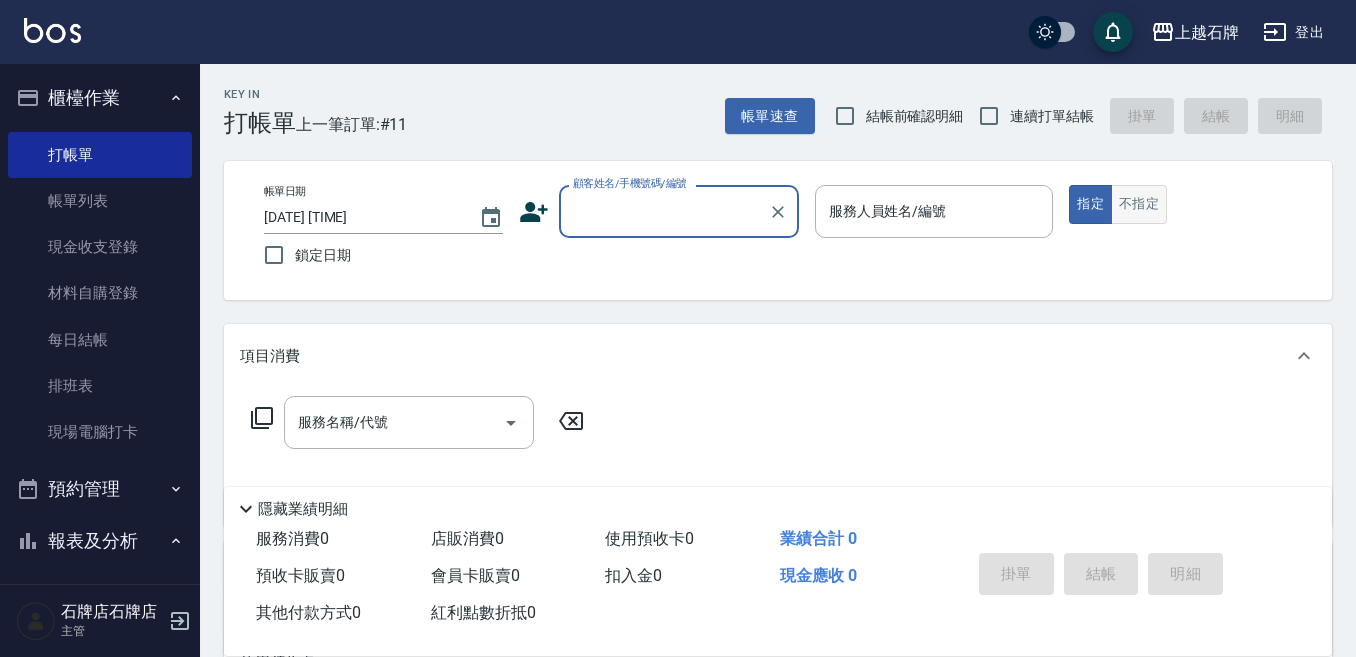 click on "不指定" at bounding box center [1139, 204] 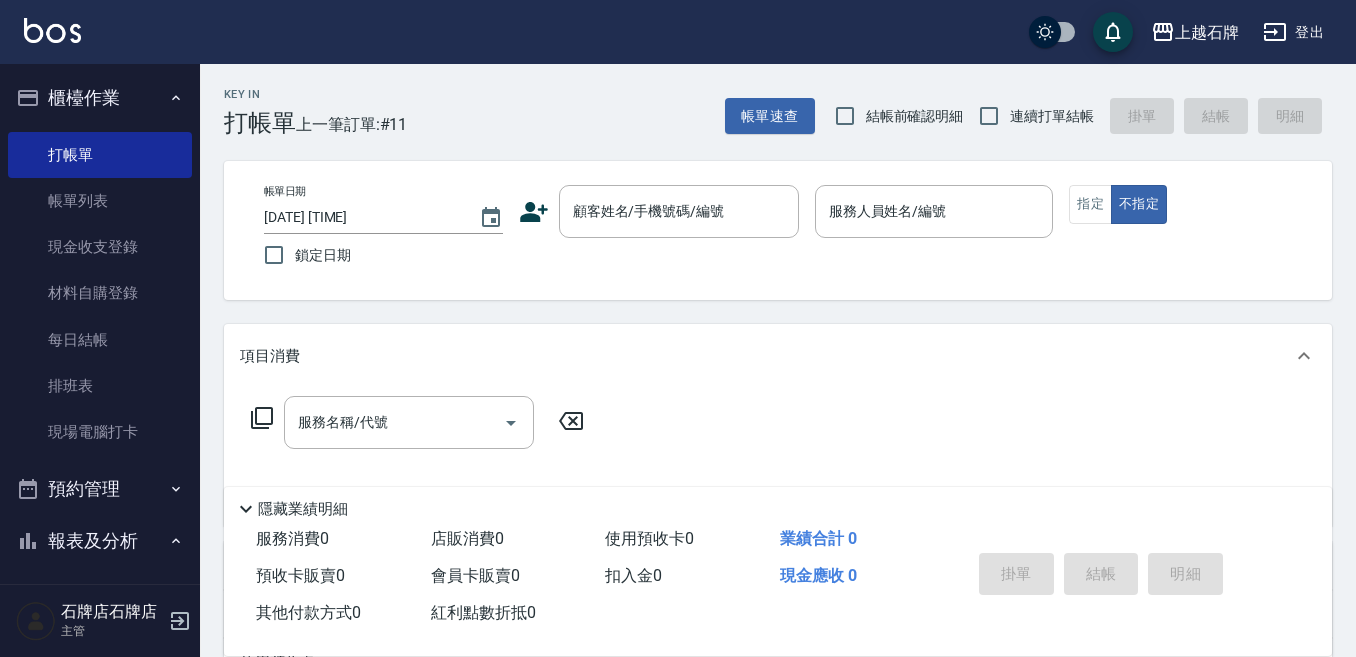 click on "Key In 打帳單 上一筆訂單:#11 帳單速查 結帳前確認明細 連續打單結帳 掛單 結帳 明細" at bounding box center [766, 100] 